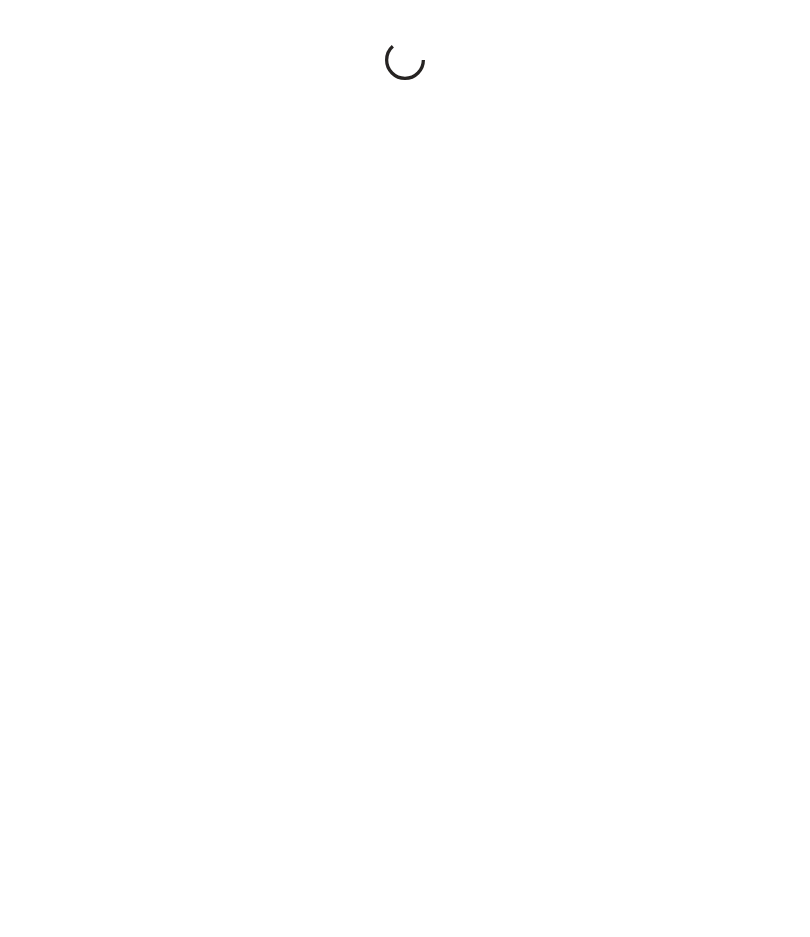 scroll, scrollTop: 0, scrollLeft: 0, axis: both 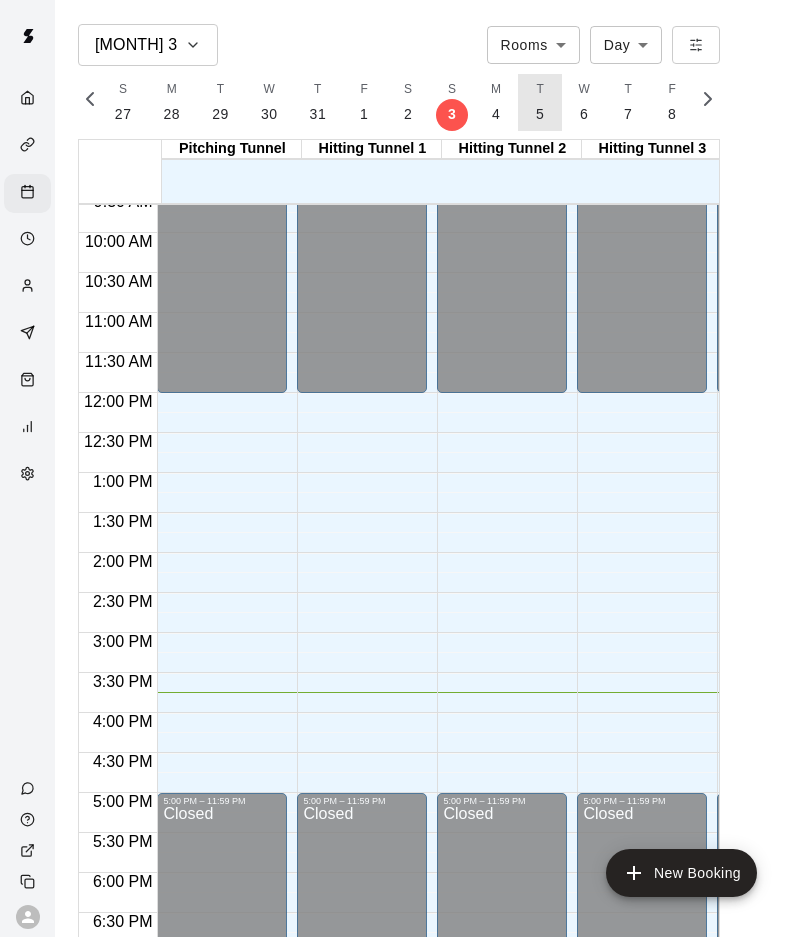 click on "5" at bounding box center [540, 114] 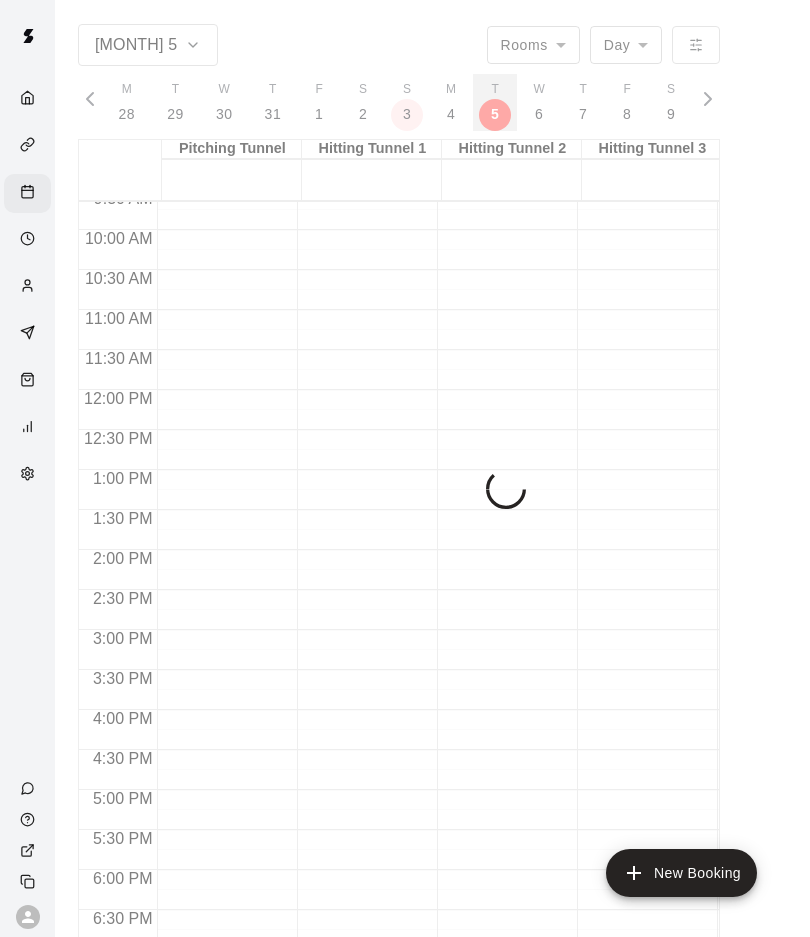 scroll, scrollTop: 0, scrollLeft: 8327, axis: horizontal 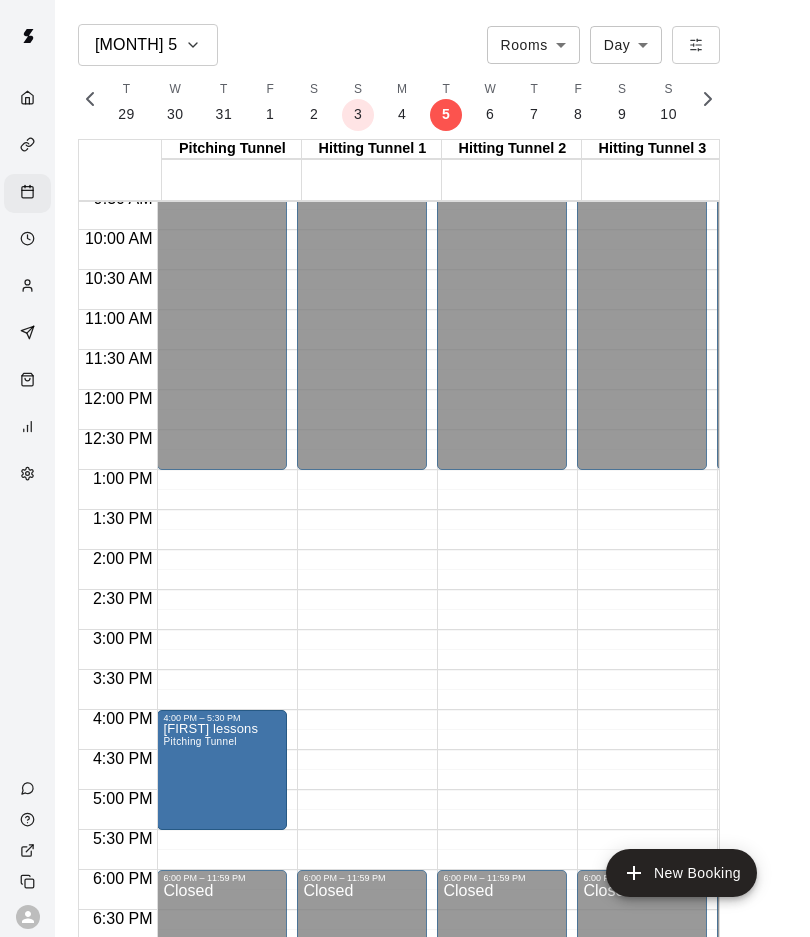 click on "Julie lessons Pitching Tunnel" at bounding box center (210, 1191) 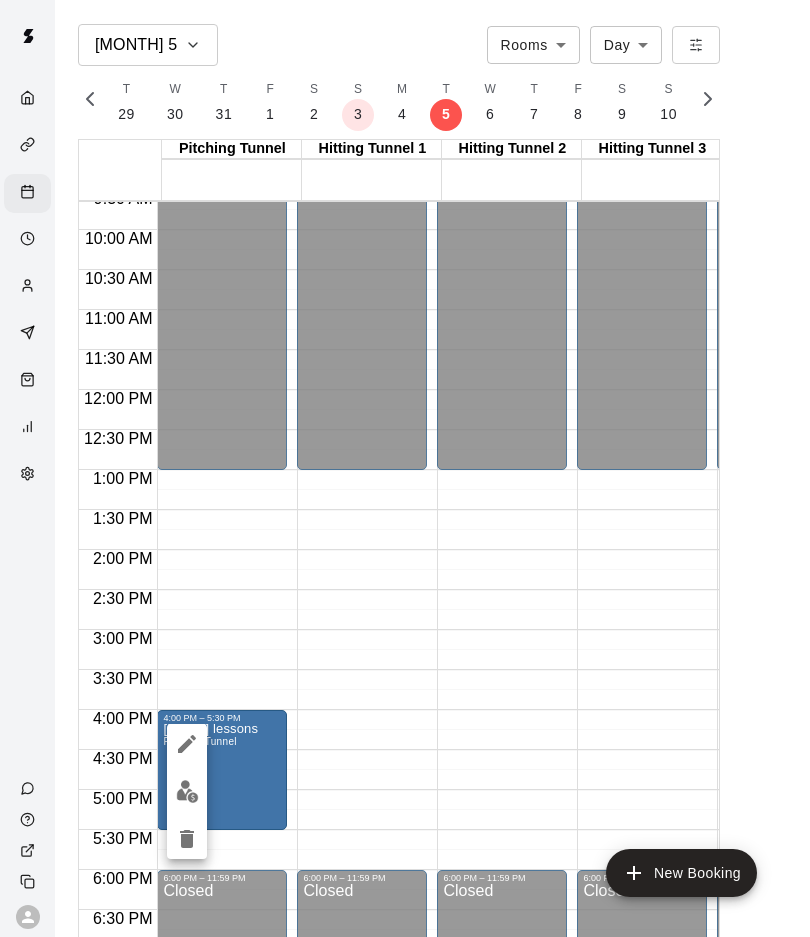 click 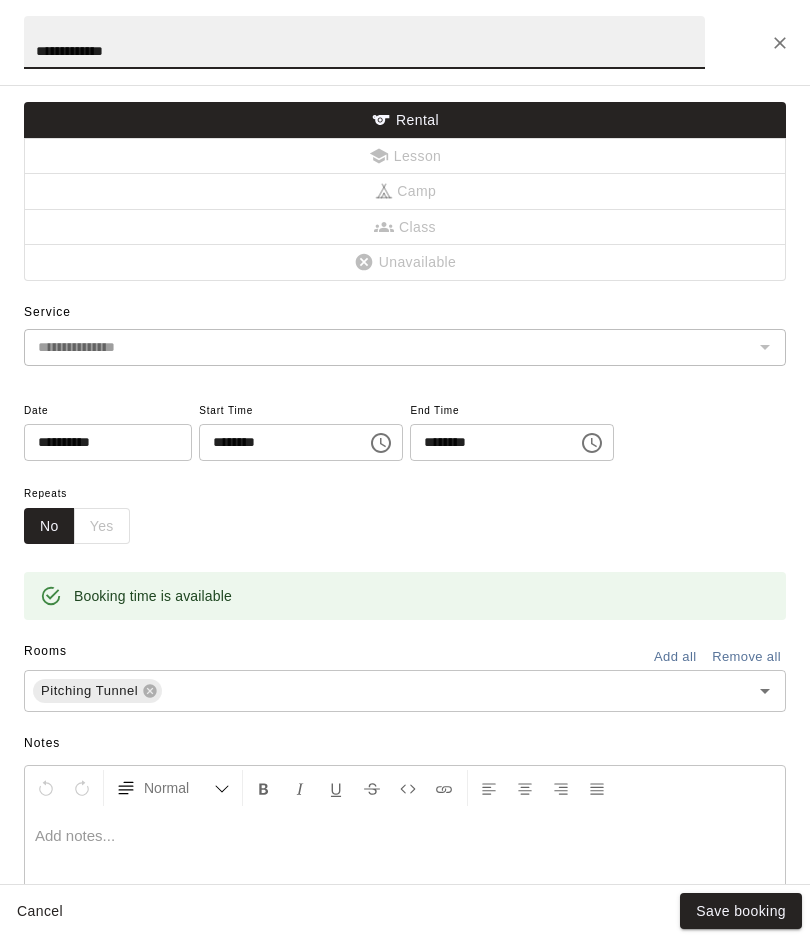 click at bounding box center (381, 443) 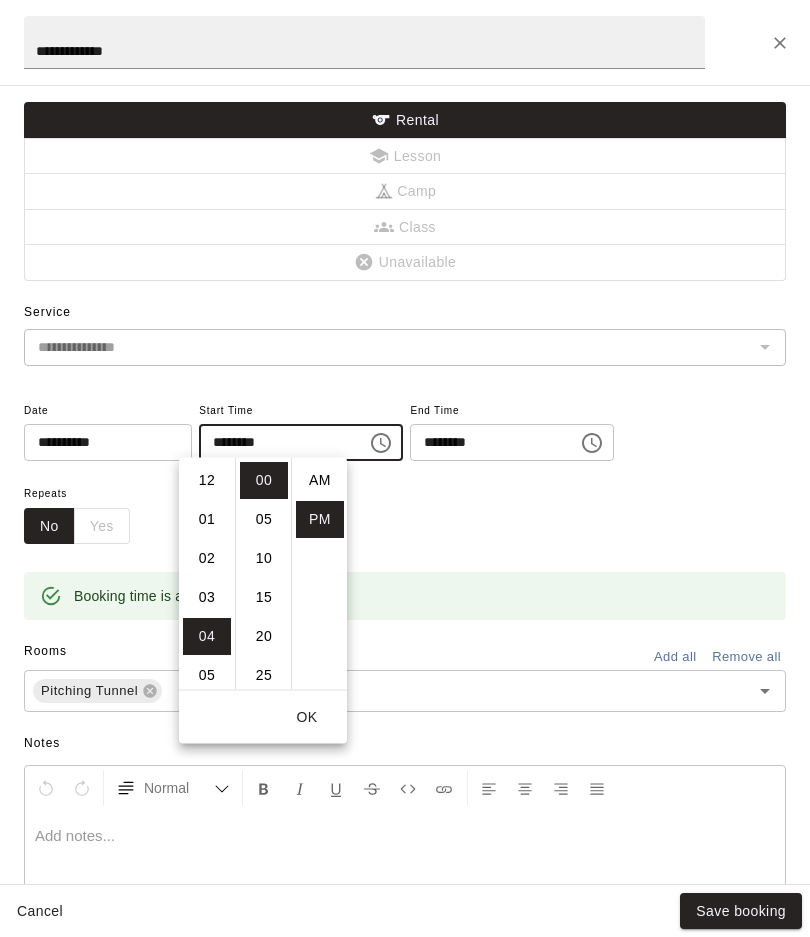 scroll, scrollTop: 156, scrollLeft: 0, axis: vertical 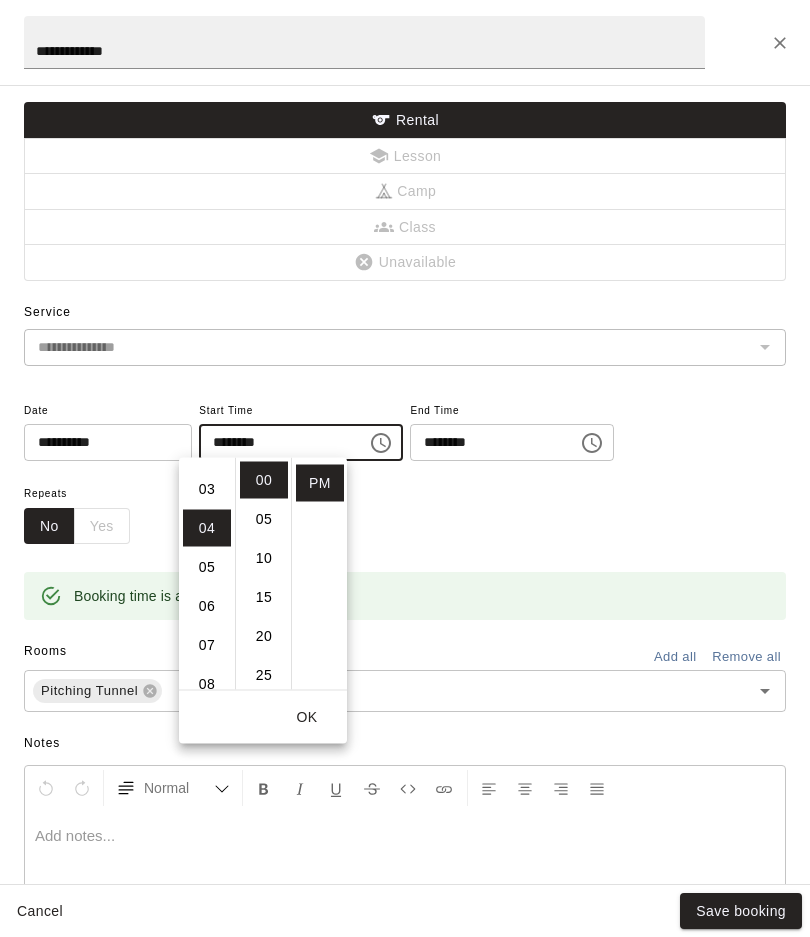 click on "03" at bounding box center (207, 489) 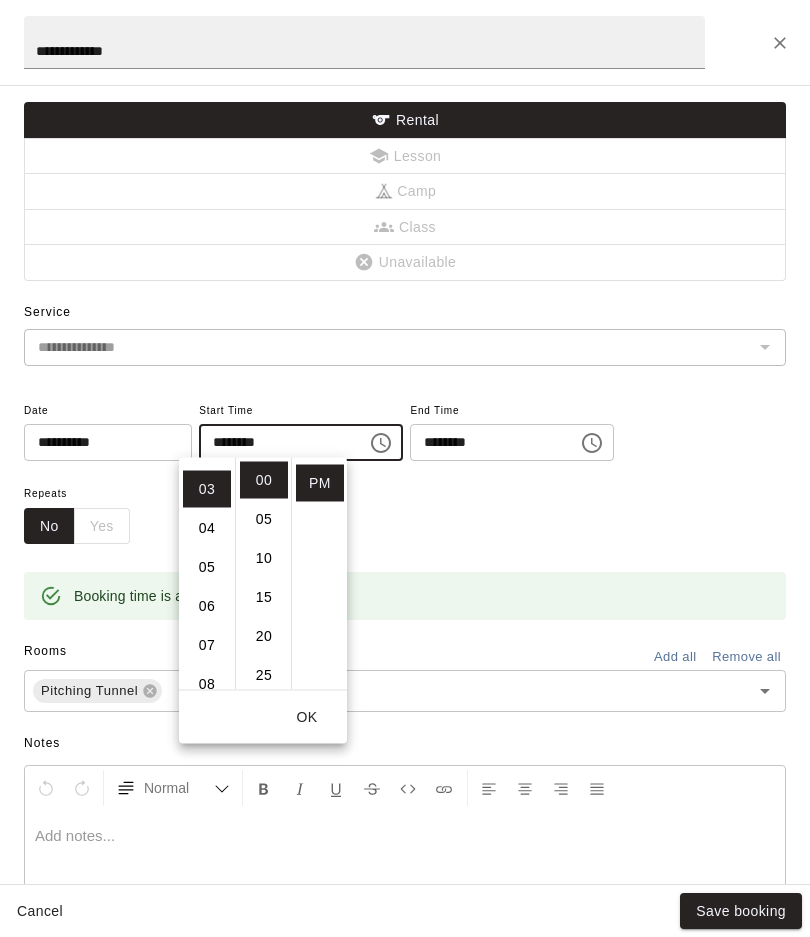 type on "********" 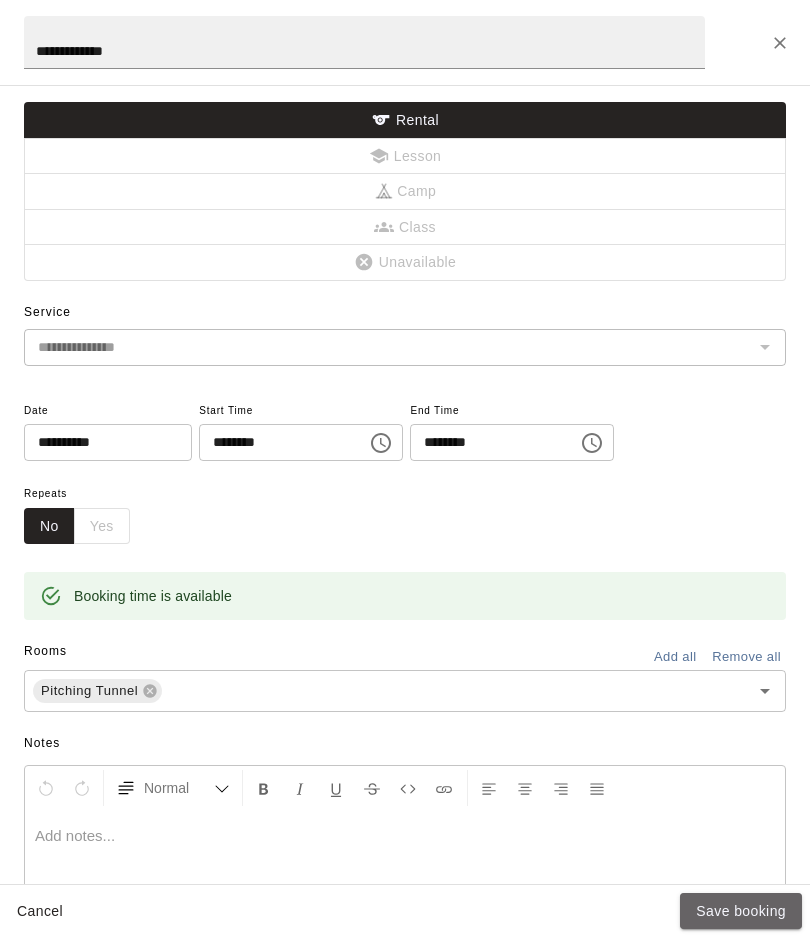 click on "Save booking" at bounding box center [741, 911] 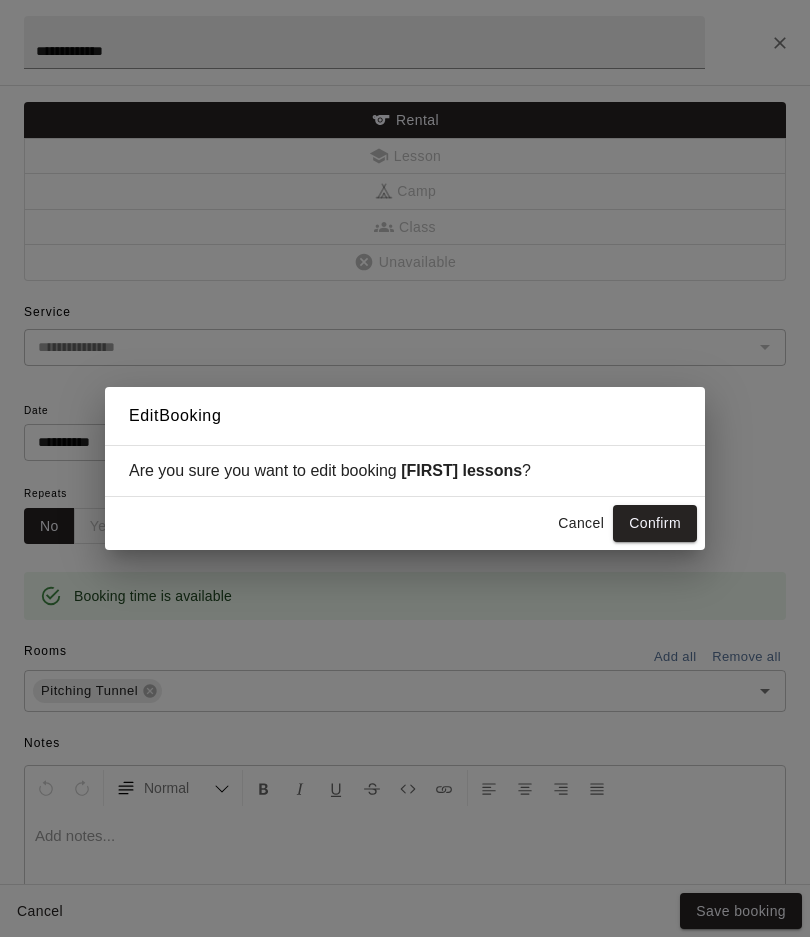 click on "Confirm" at bounding box center [655, 523] 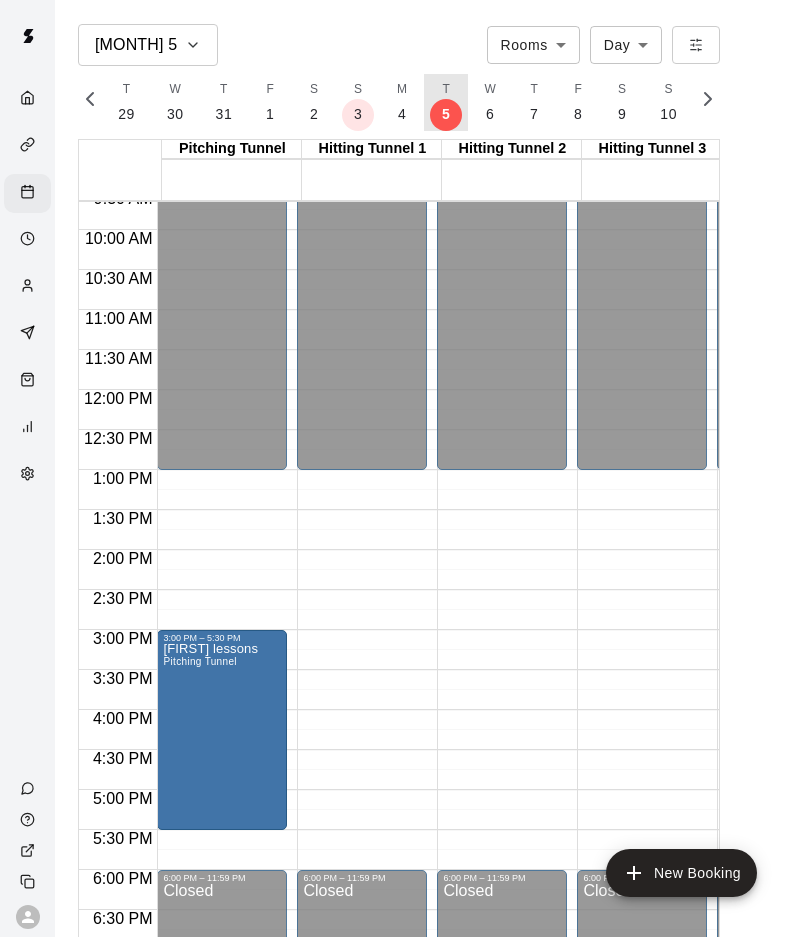 click on "T 5" at bounding box center [446, 102] 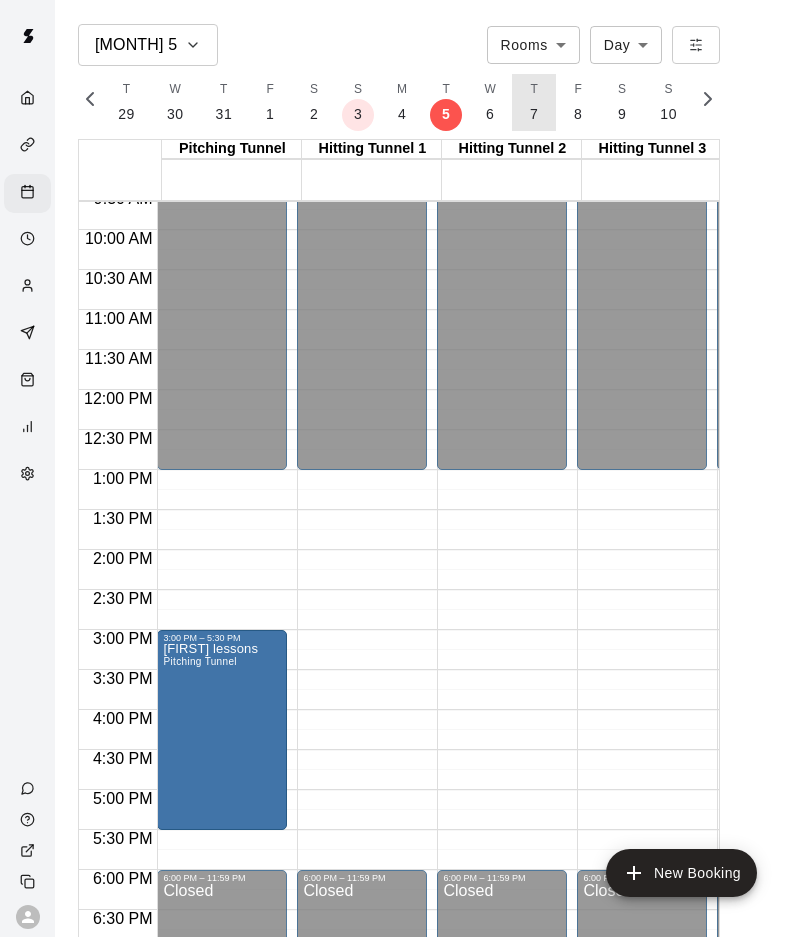 click on "7" at bounding box center [534, 114] 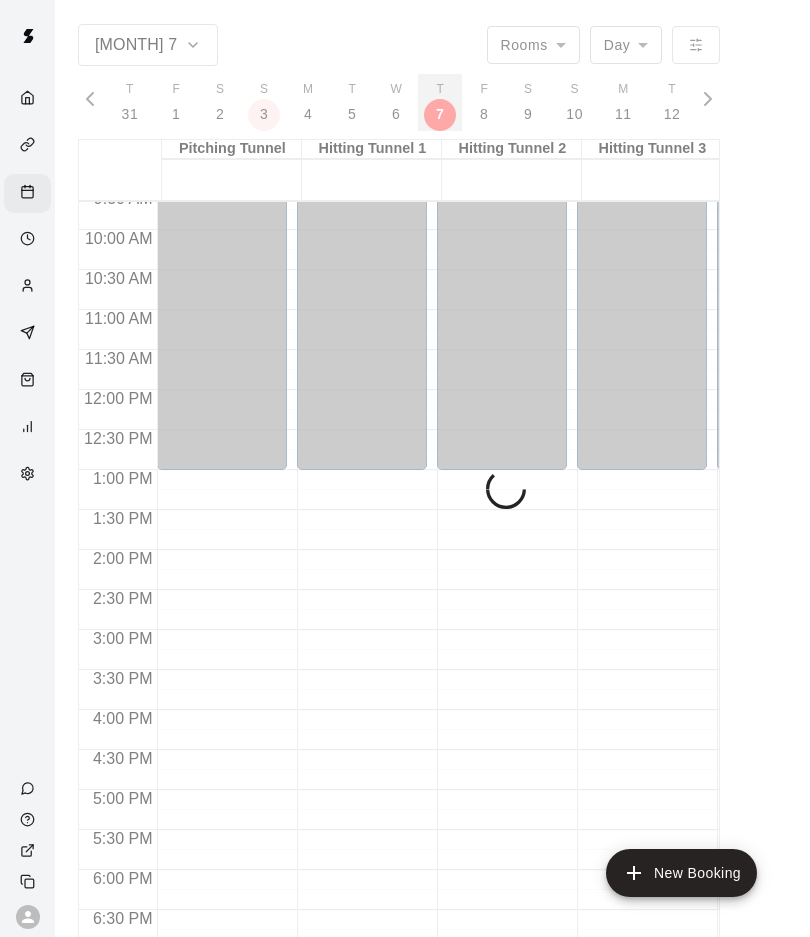 scroll, scrollTop: 0, scrollLeft: 8421, axis: horizontal 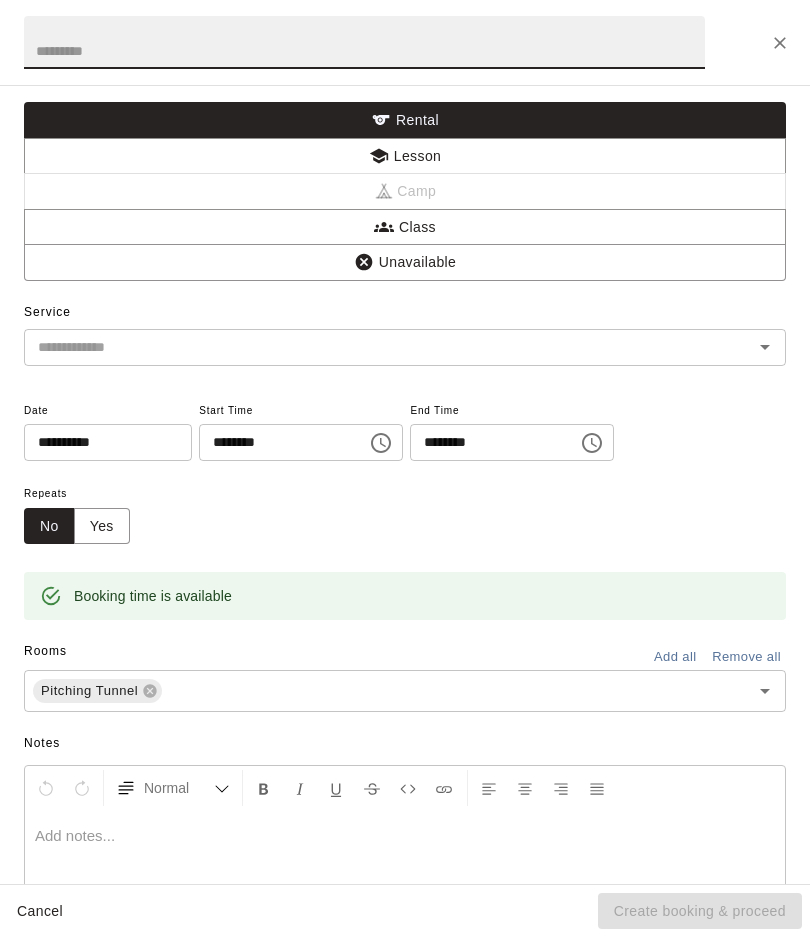 click at bounding box center (364, 42) 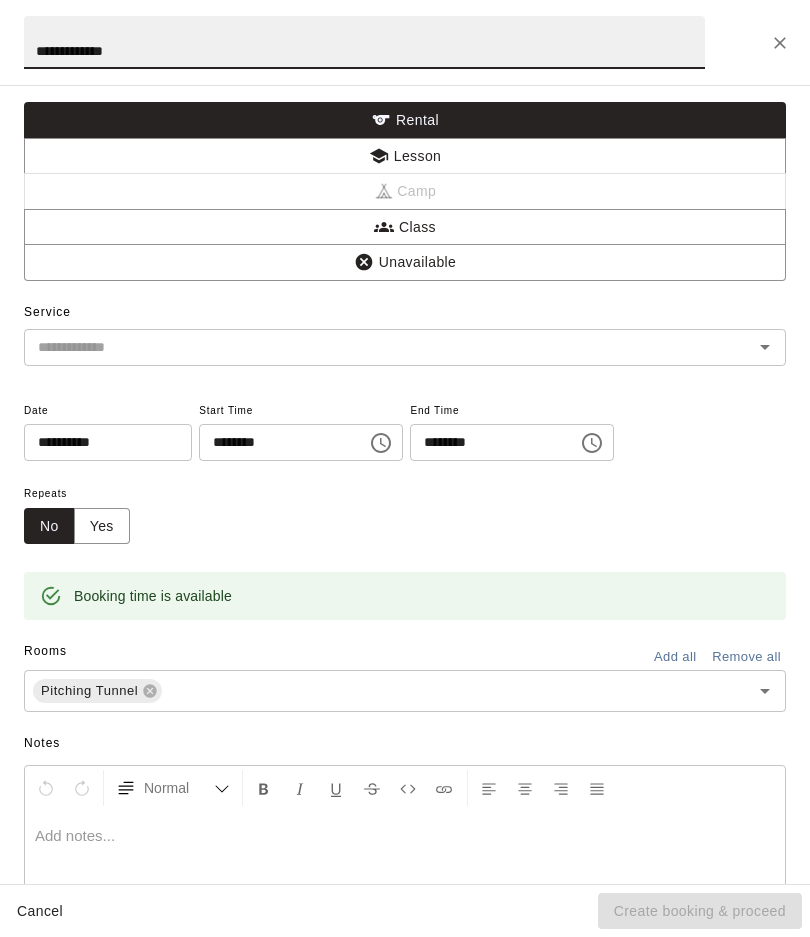 type on "**********" 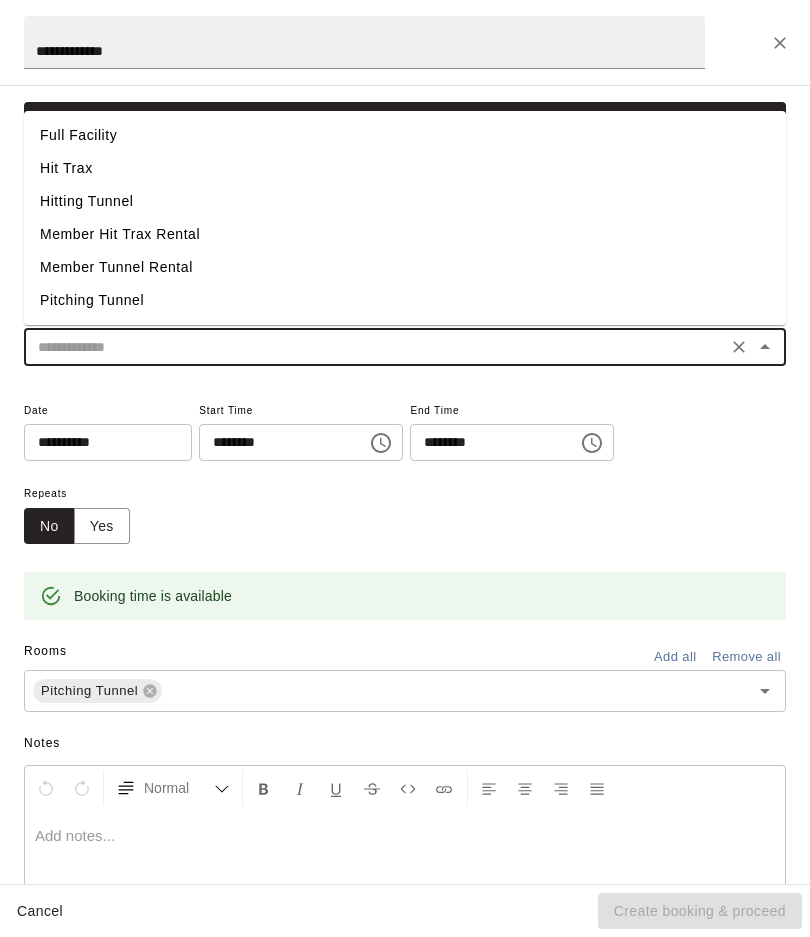 click on "Pitching Tunnel" at bounding box center (405, 300) 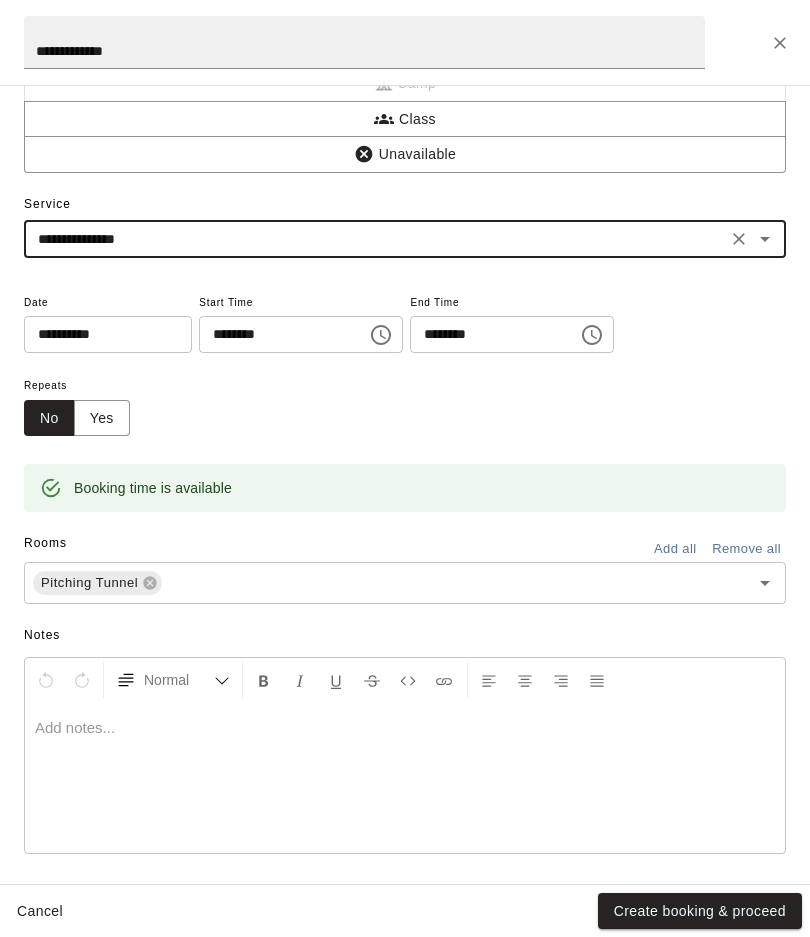 scroll, scrollTop: 108, scrollLeft: 0, axis: vertical 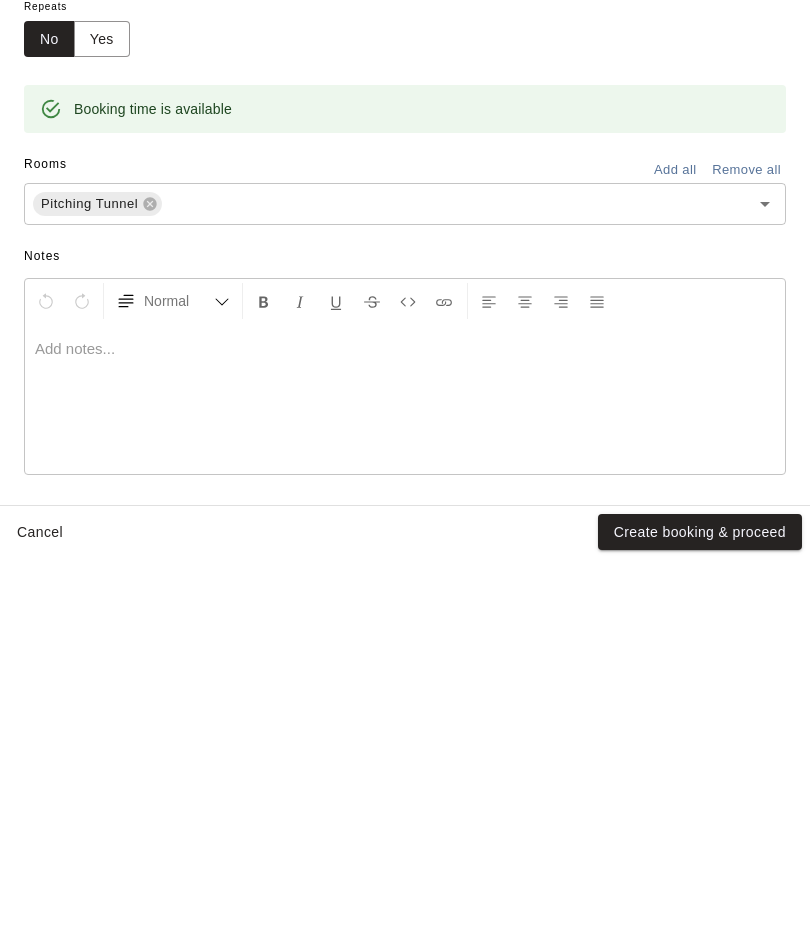 click on "Create booking & proceed" at bounding box center (700, 911) 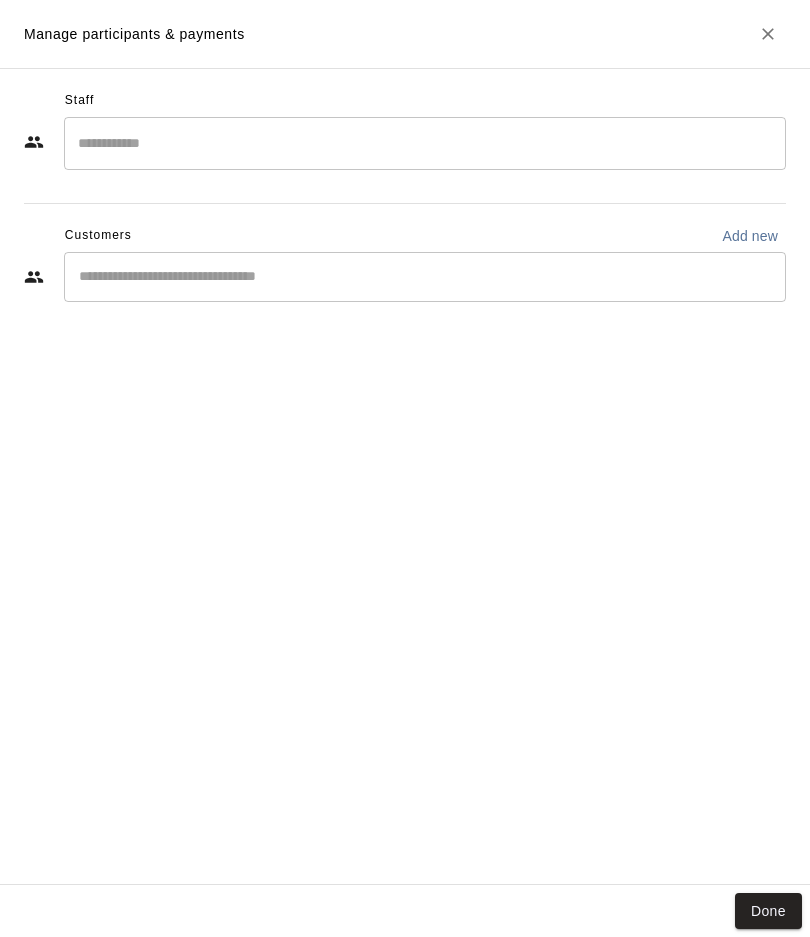click at bounding box center [425, 143] 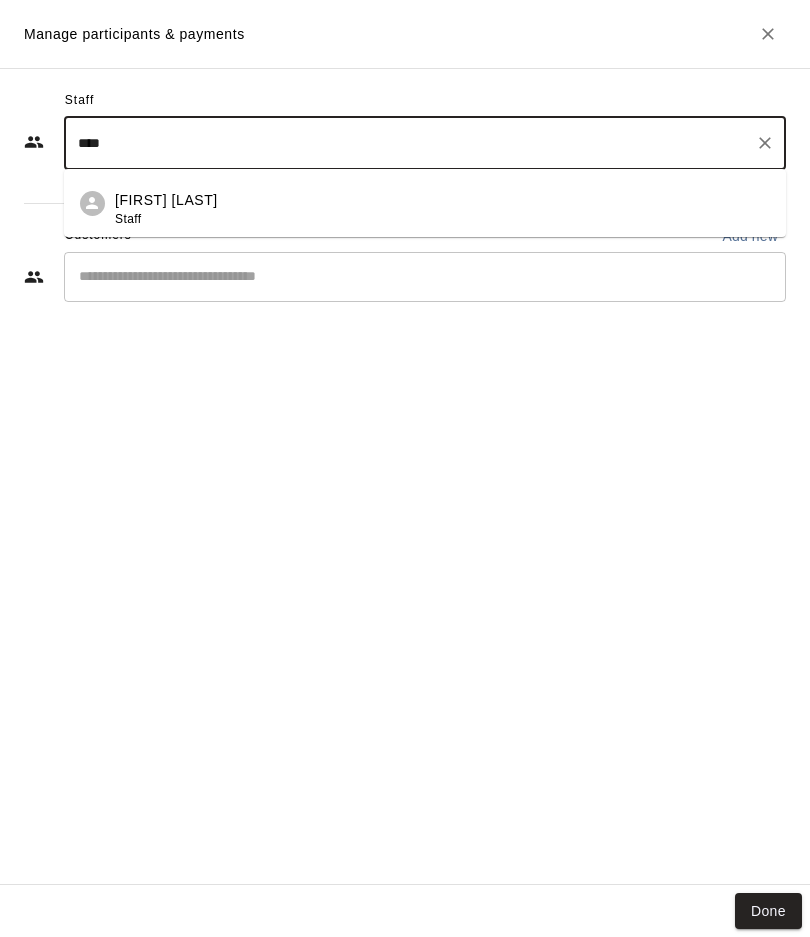 click on "Julie Bolduc" at bounding box center [166, 200] 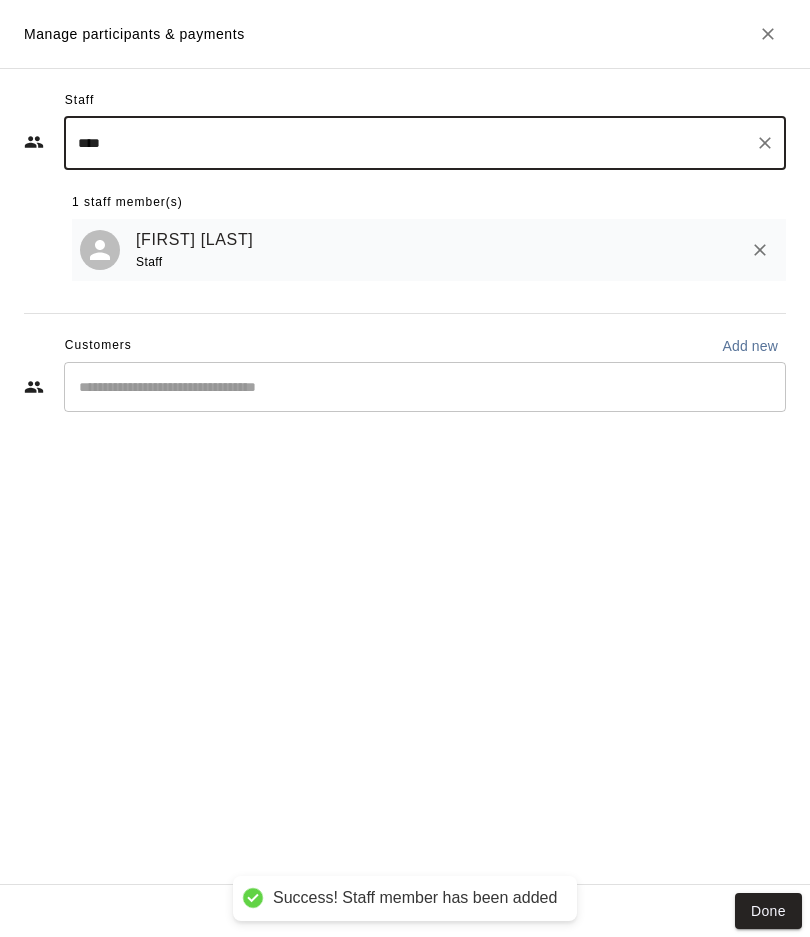type on "****" 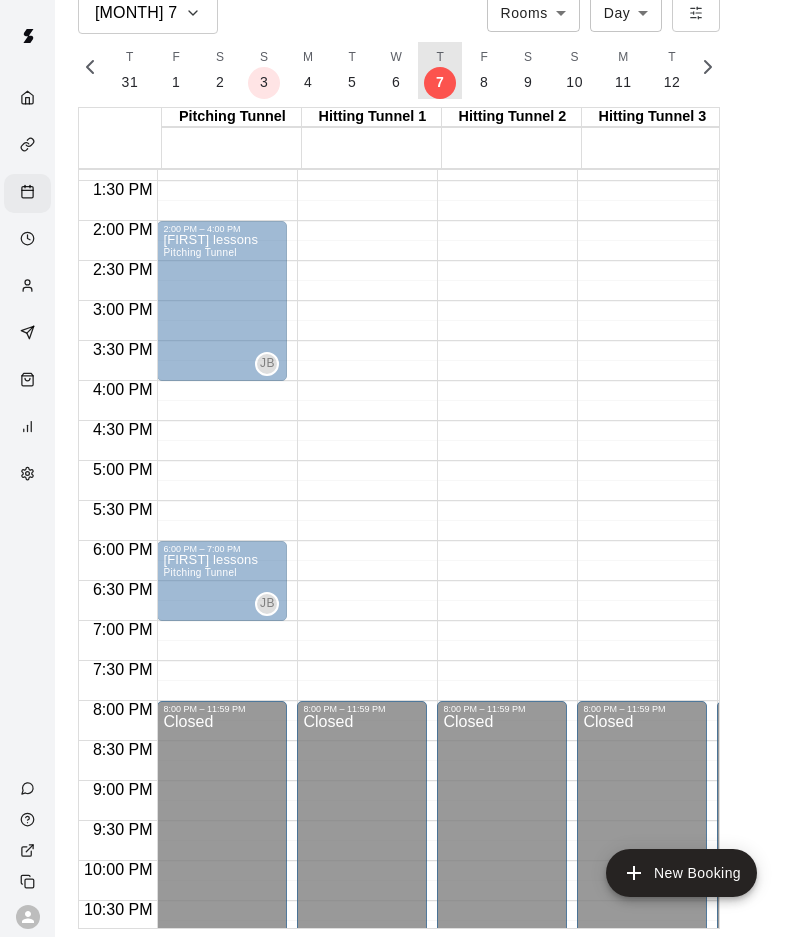 scroll, scrollTop: 989, scrollLeft: 197, axis: both 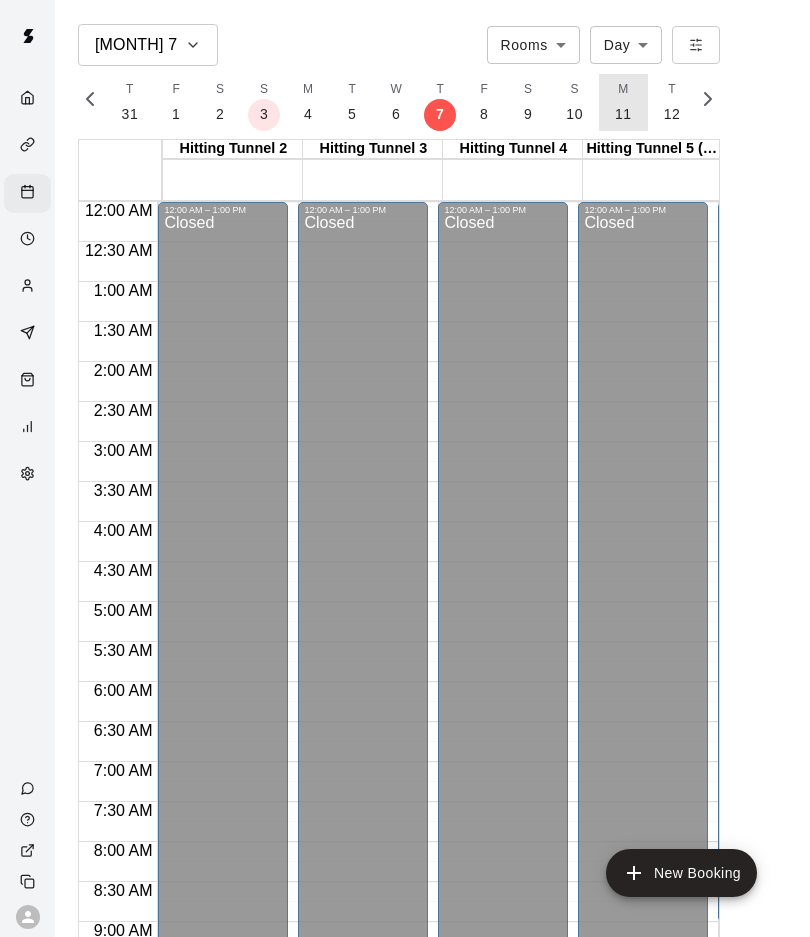 click on "11" at bounding box center [623, 114] 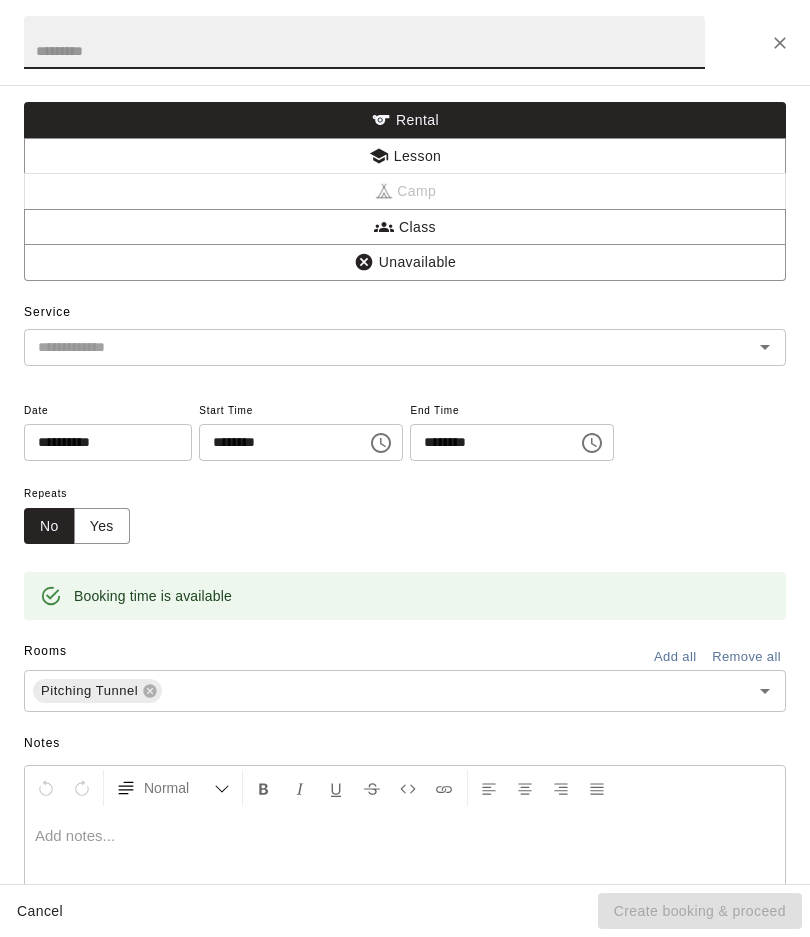 click at bounding box center (364, 42) 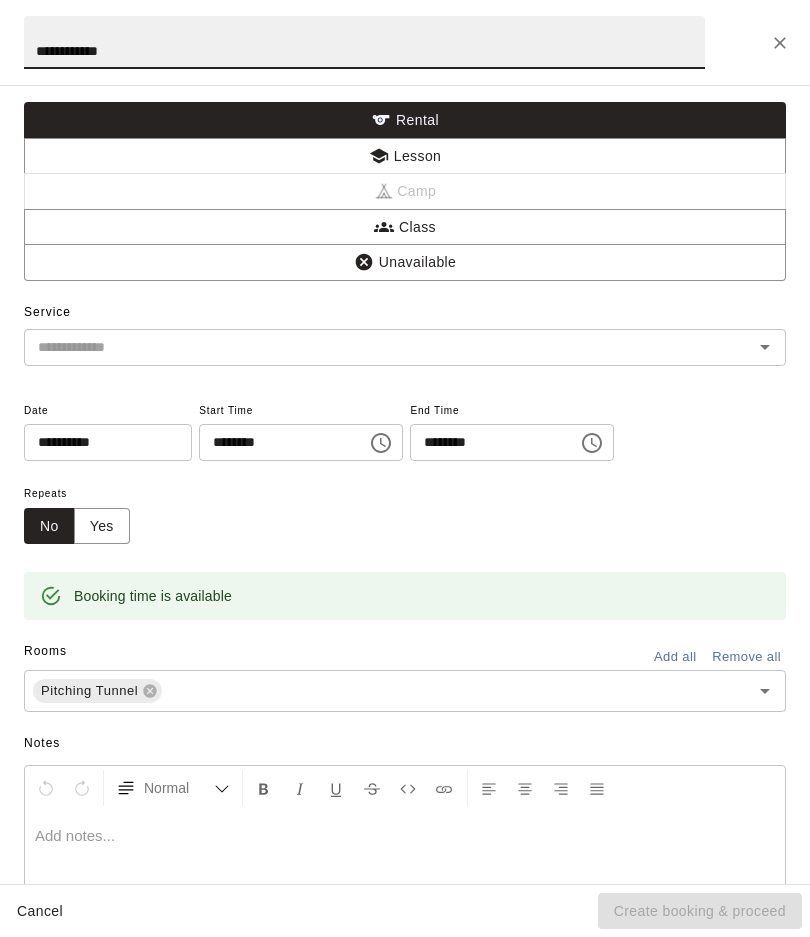 type on "**********" 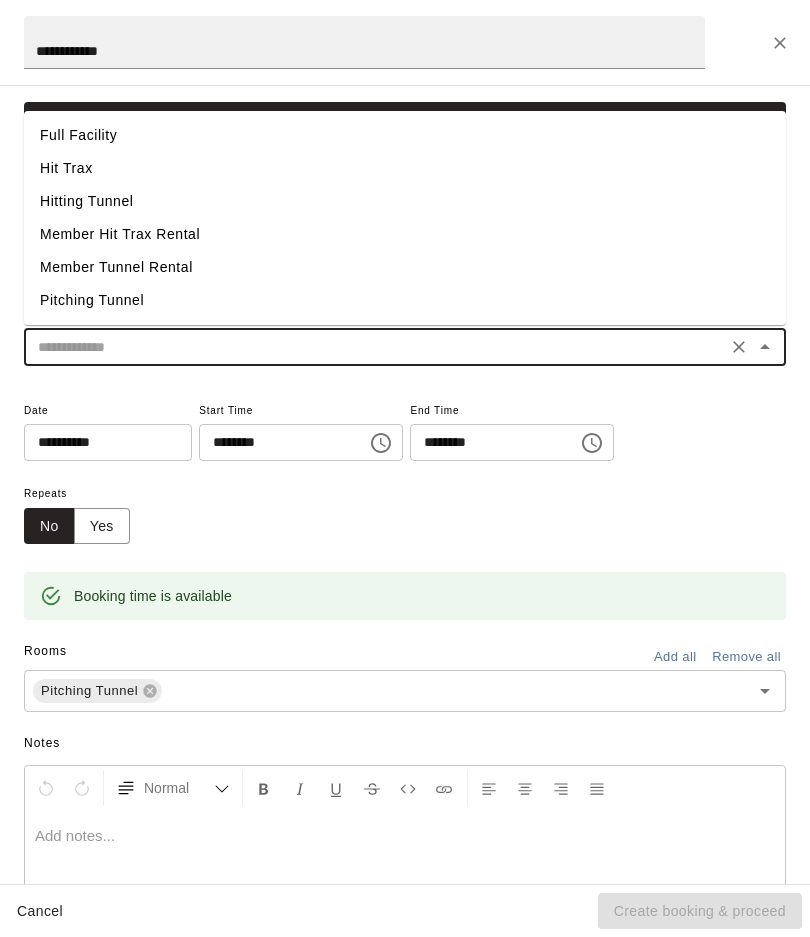 click on "Pitching Tunnel" at bounding box center (405, 300) 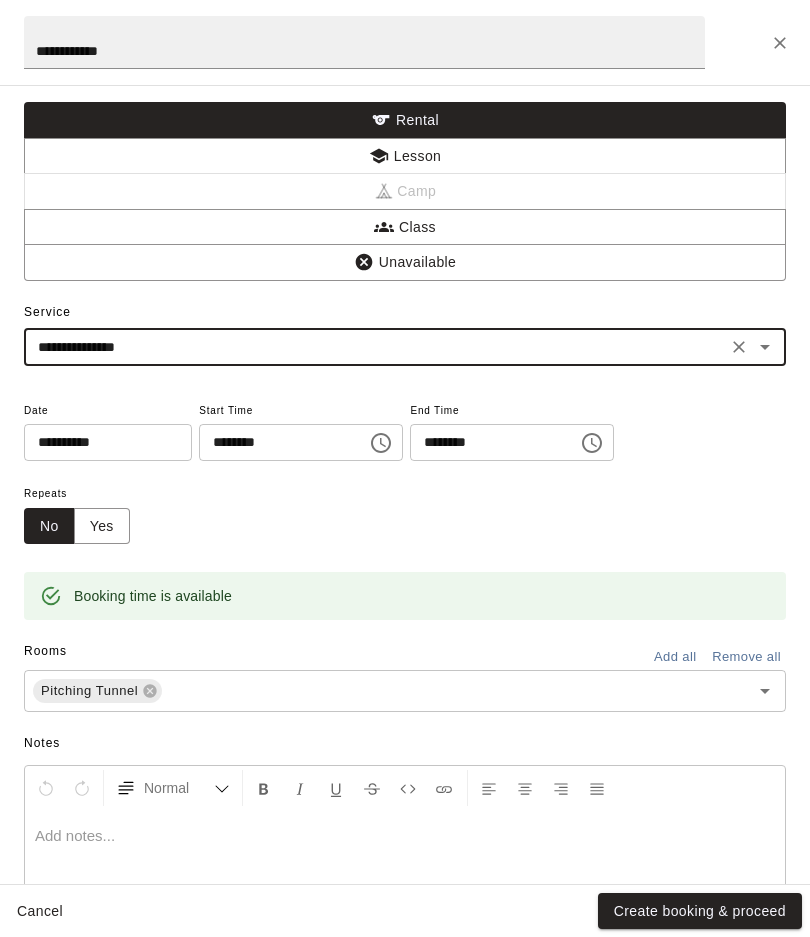 click on "Create booking & proceed" at bounding box center [700, 911] 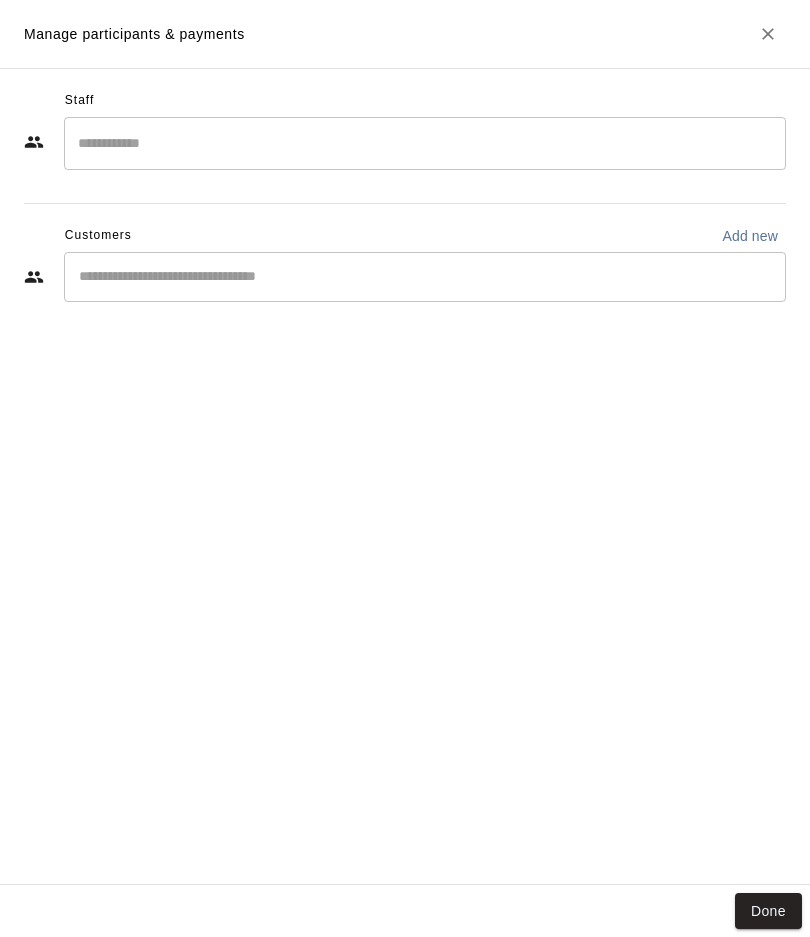 click at bounding box center [425, 143] 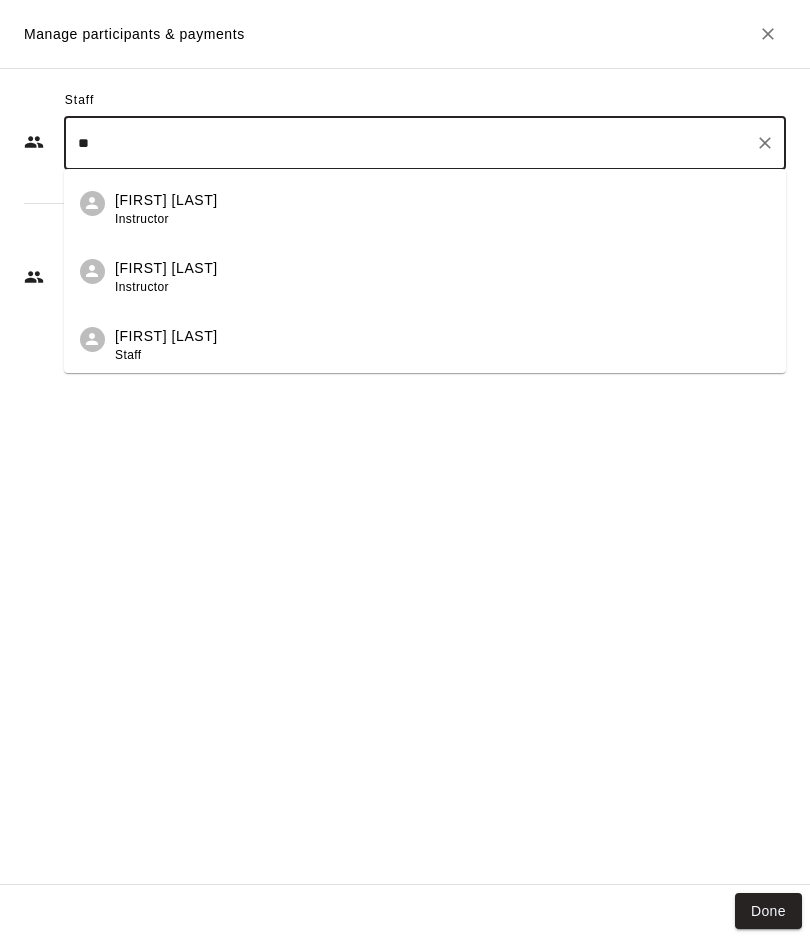 type on "***" 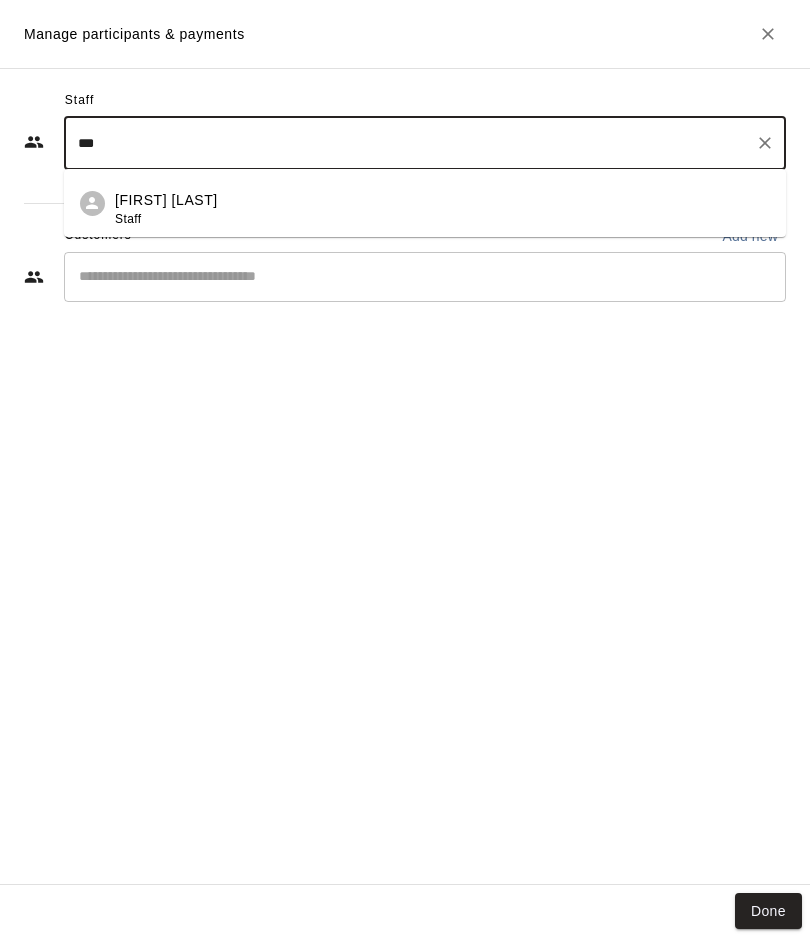 click on "Julie Bolduc" at bounding box center [166, 200] 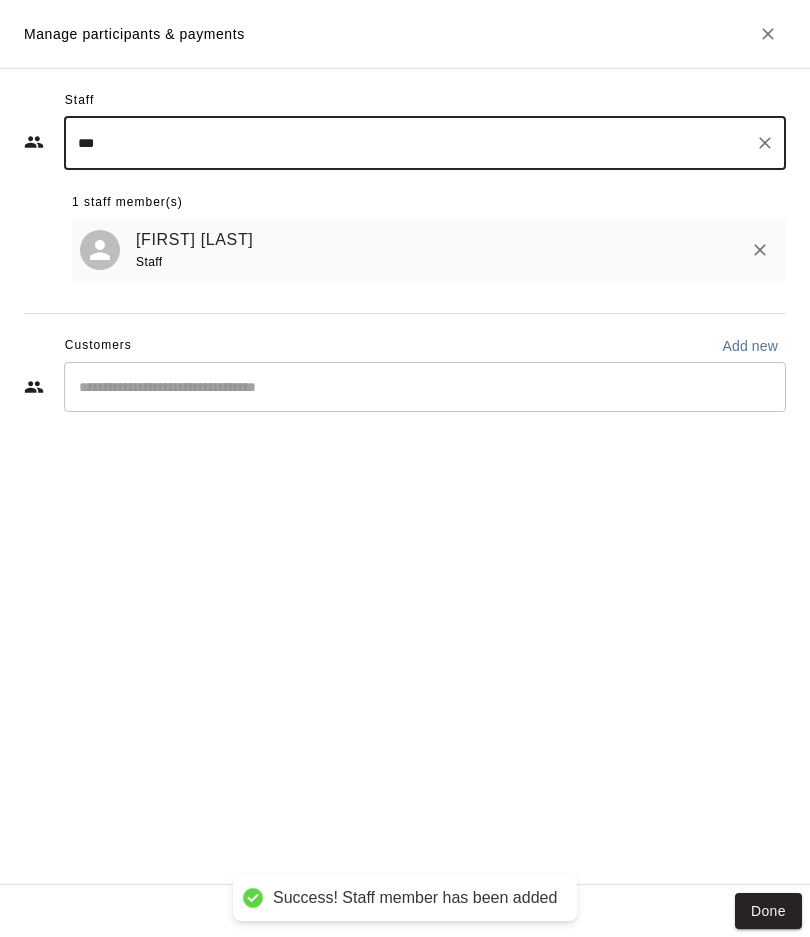 click on "Julie Bolduc" at bounding box center [194, 240] 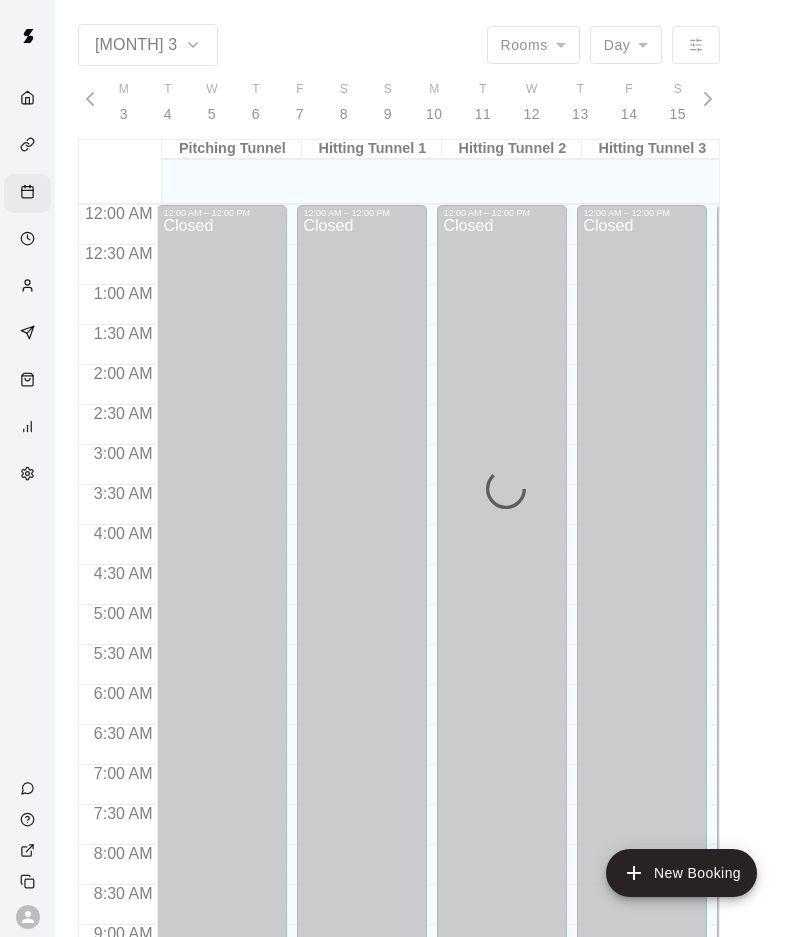 scroll, scrollTop: 1009, scrollLeft: 0, axis: vertical 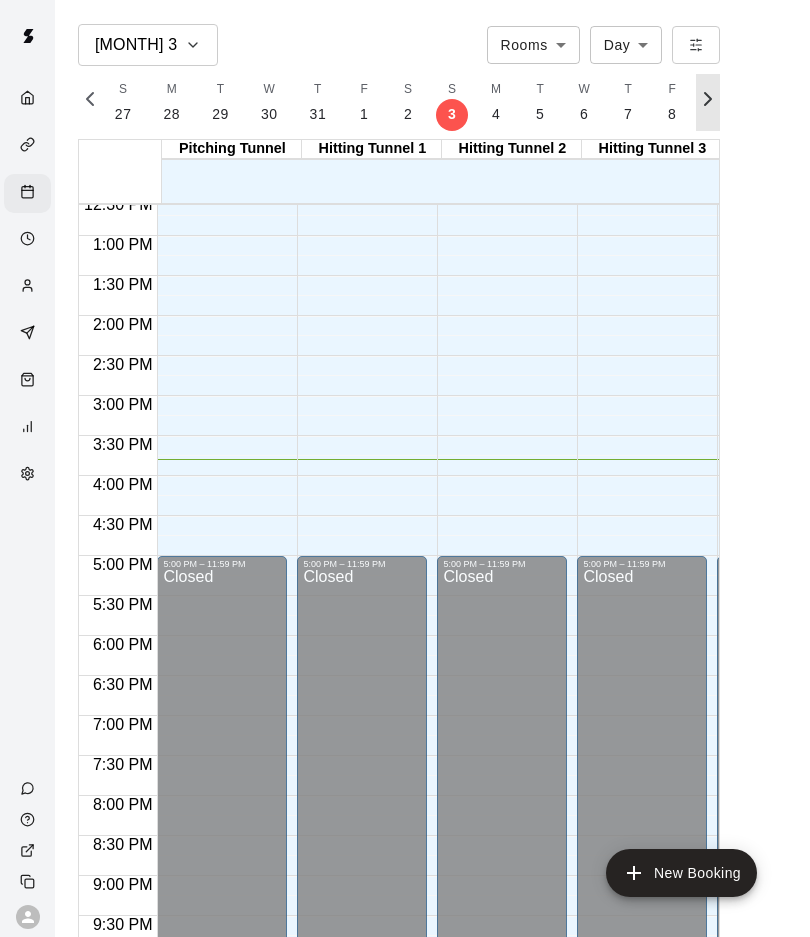 click 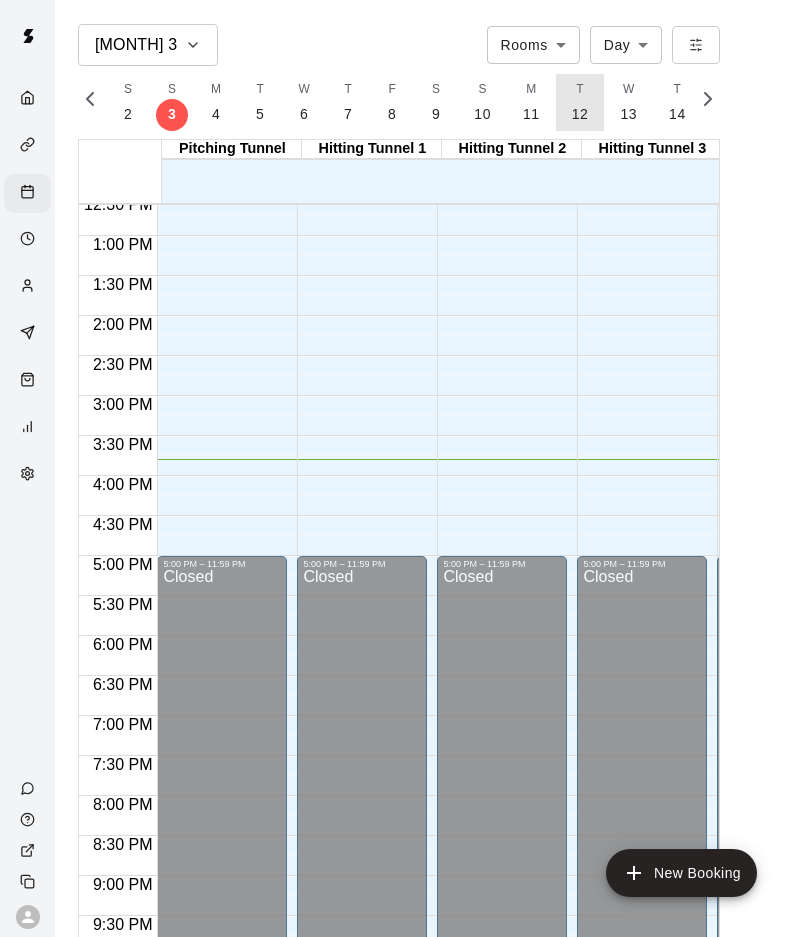 click on "12" at bounding box center [580, 114] 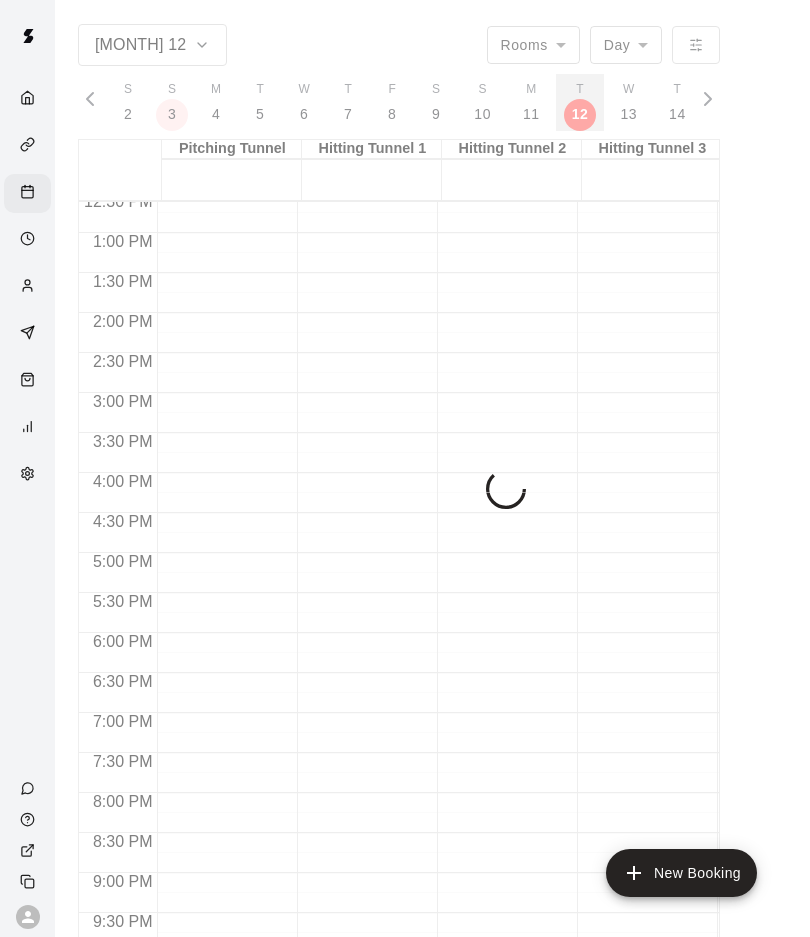 scroll, scrollTop: 0, scrollLeft: 8656, axis: horizontal 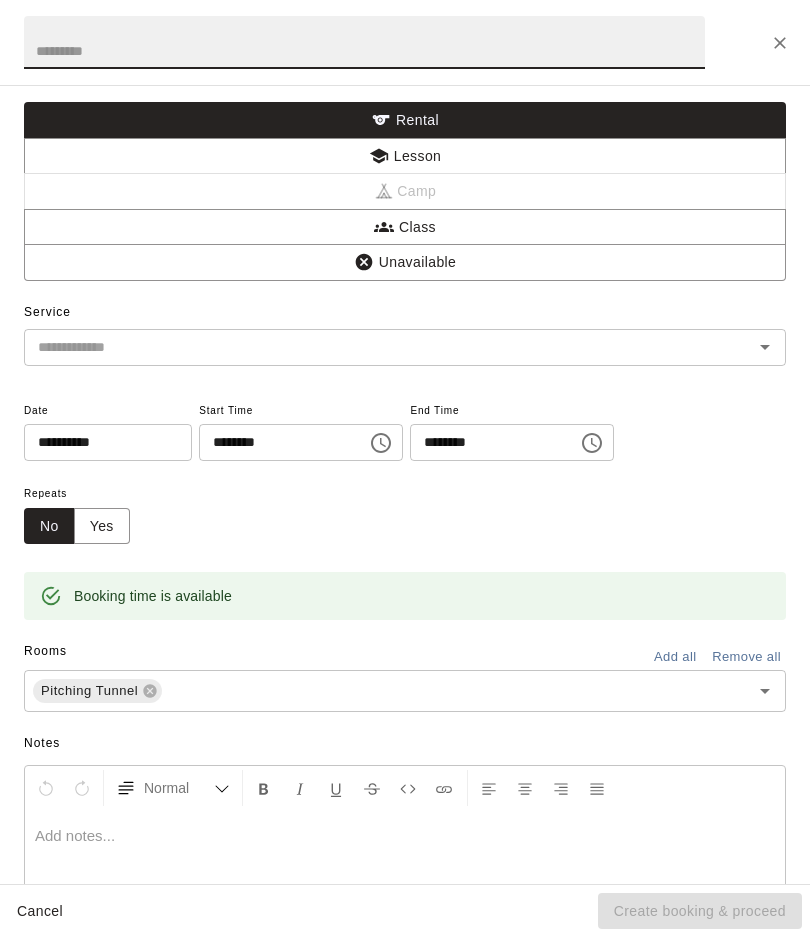 click at bounding box center [364, 42] 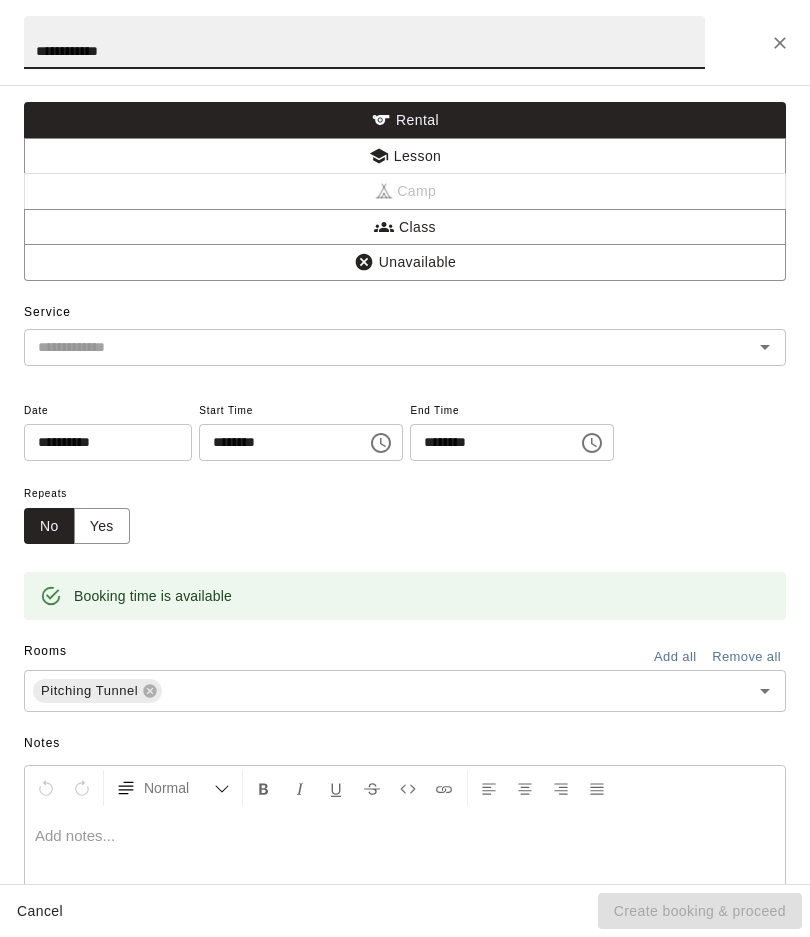 type on "**********" 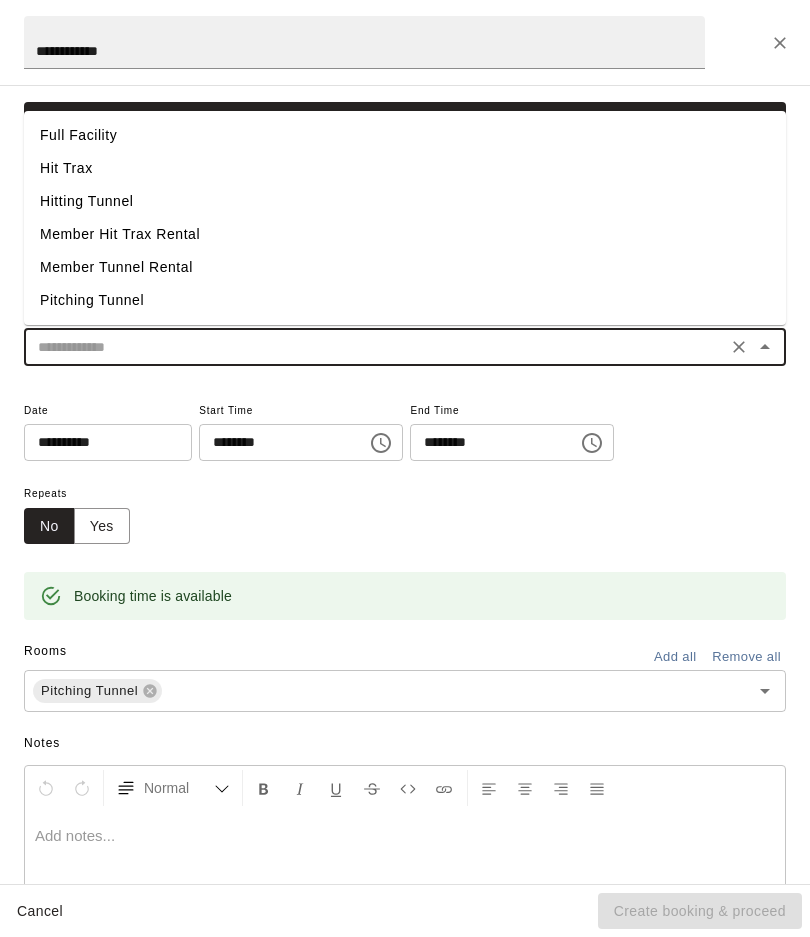click on "Pitching Tunnel" at bounding box center (405, 300) 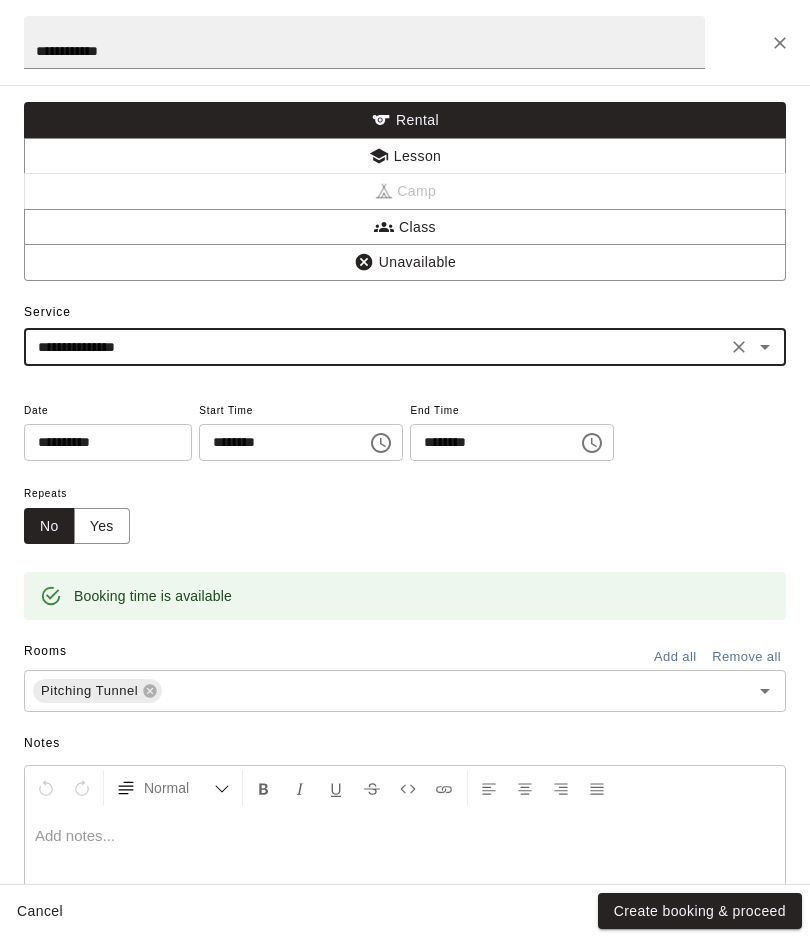 click 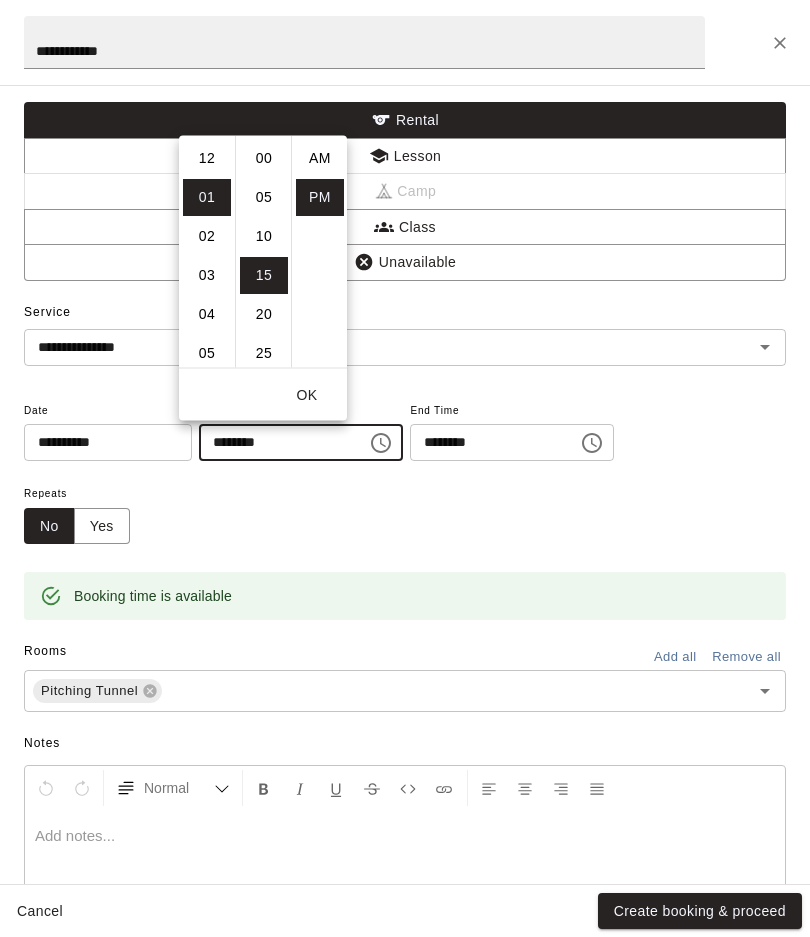 scroll, scrollTop: 39, scrollLeft: 0, axis: vertical 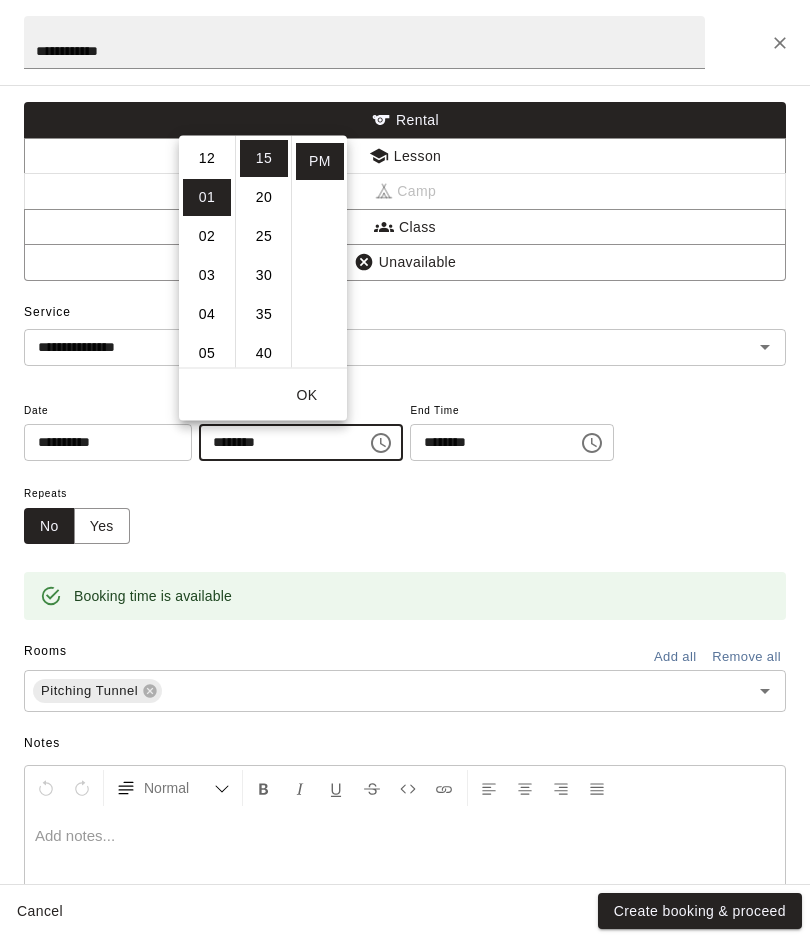 click on "12" at bounding box center (207, 157) 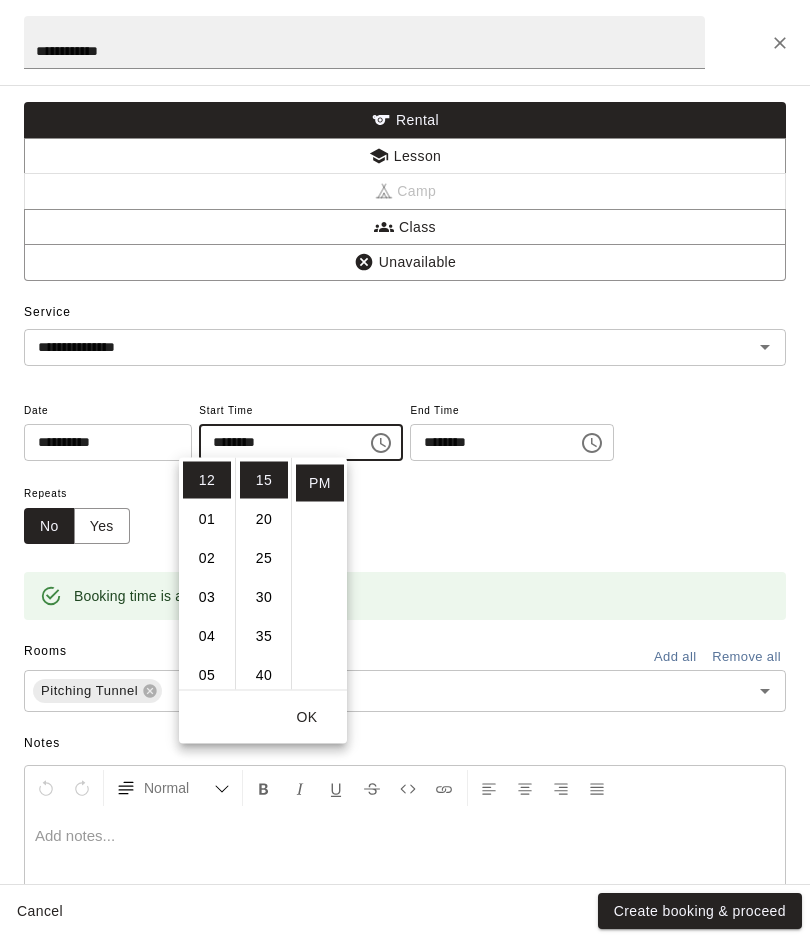 click on "15" at bounding box center (264, 480) 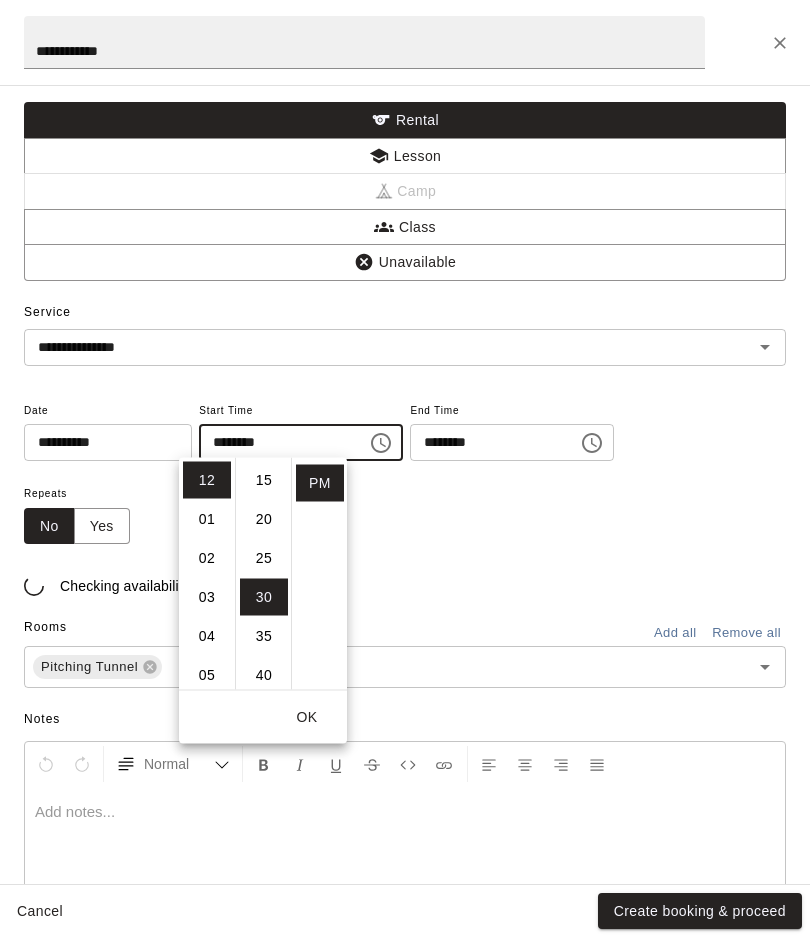 type on "********" 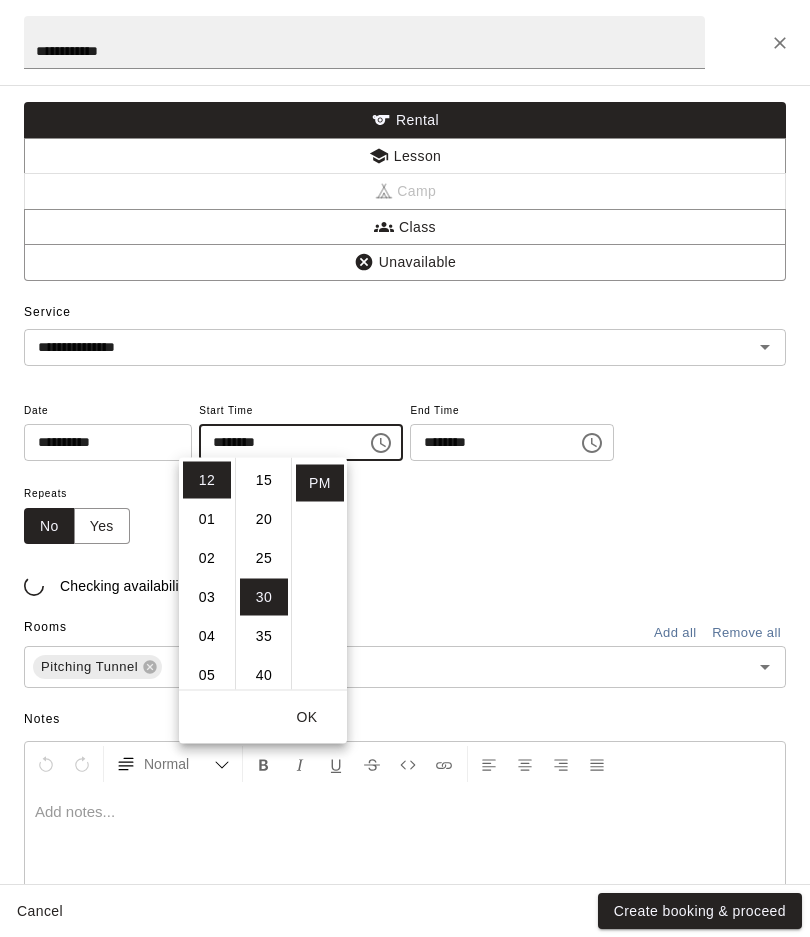 scroll, scrollTop: 234, scrollLeft: 0, axis: vertical 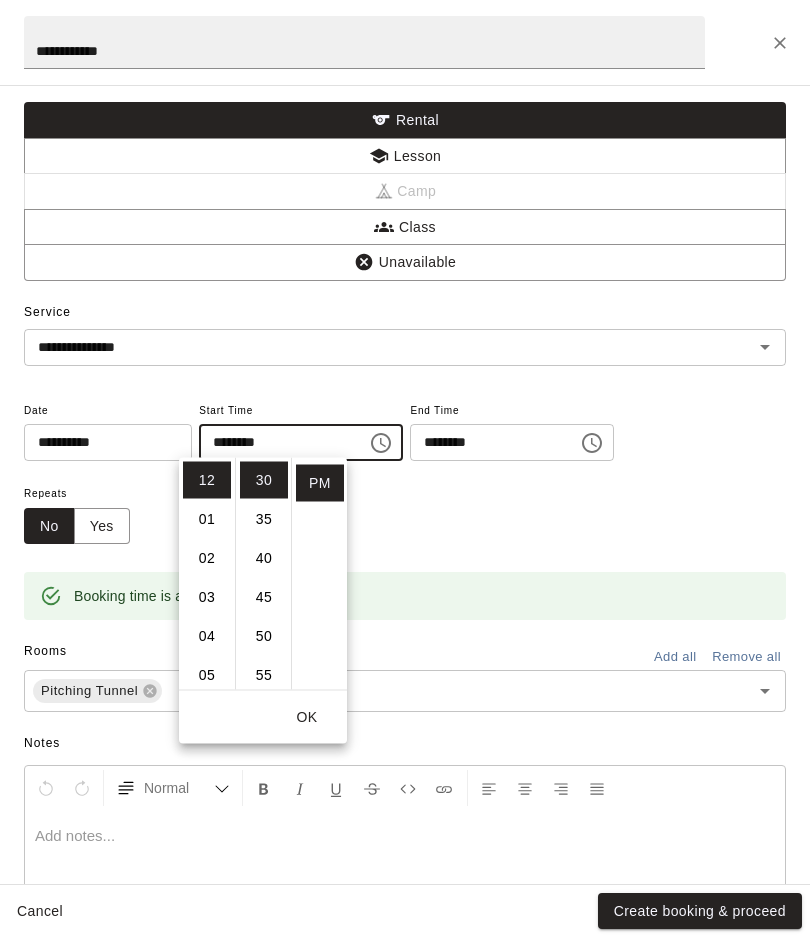 click on "********" at bounding box center (487, 442) 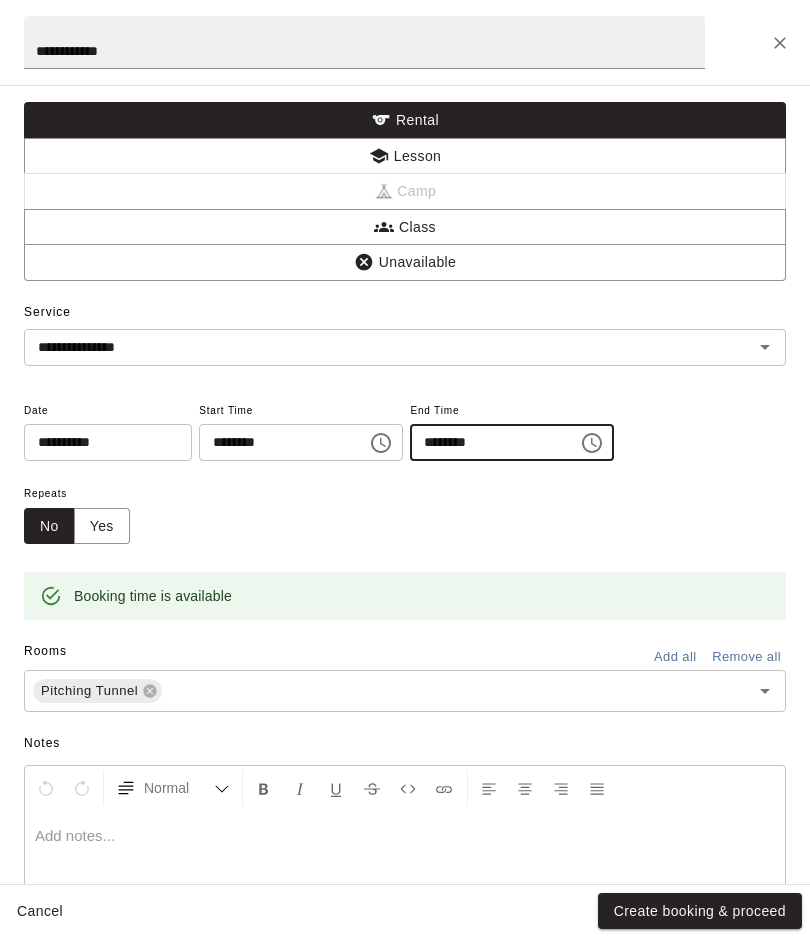 click 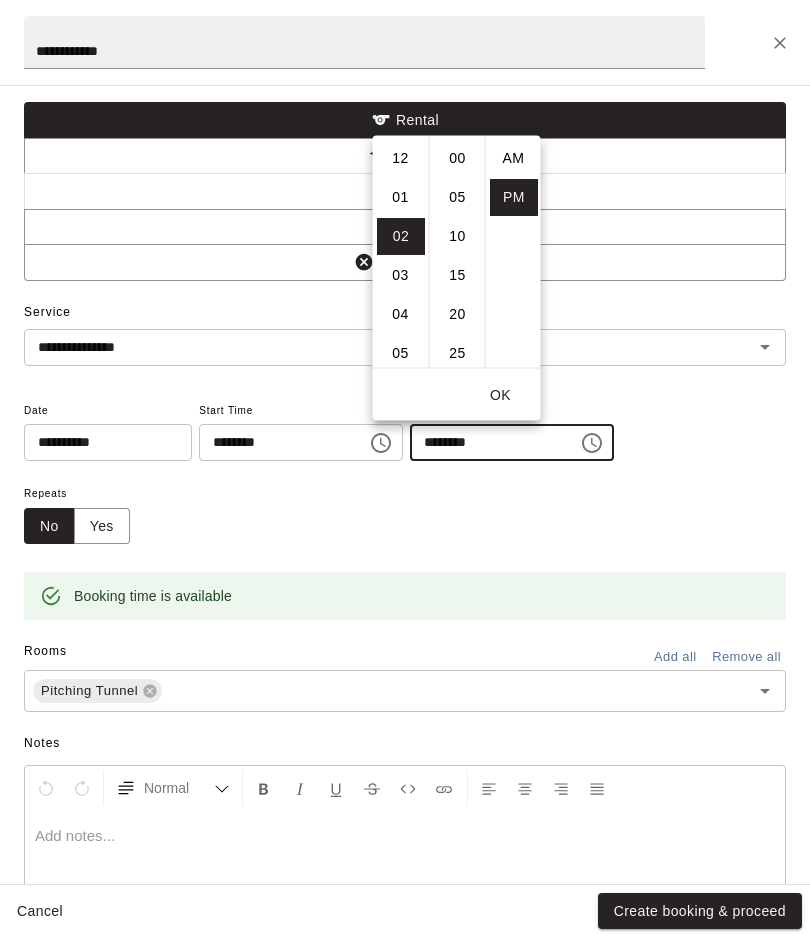 scroll, scrollTop: 78, scrollLeft: 0, axis: vertical 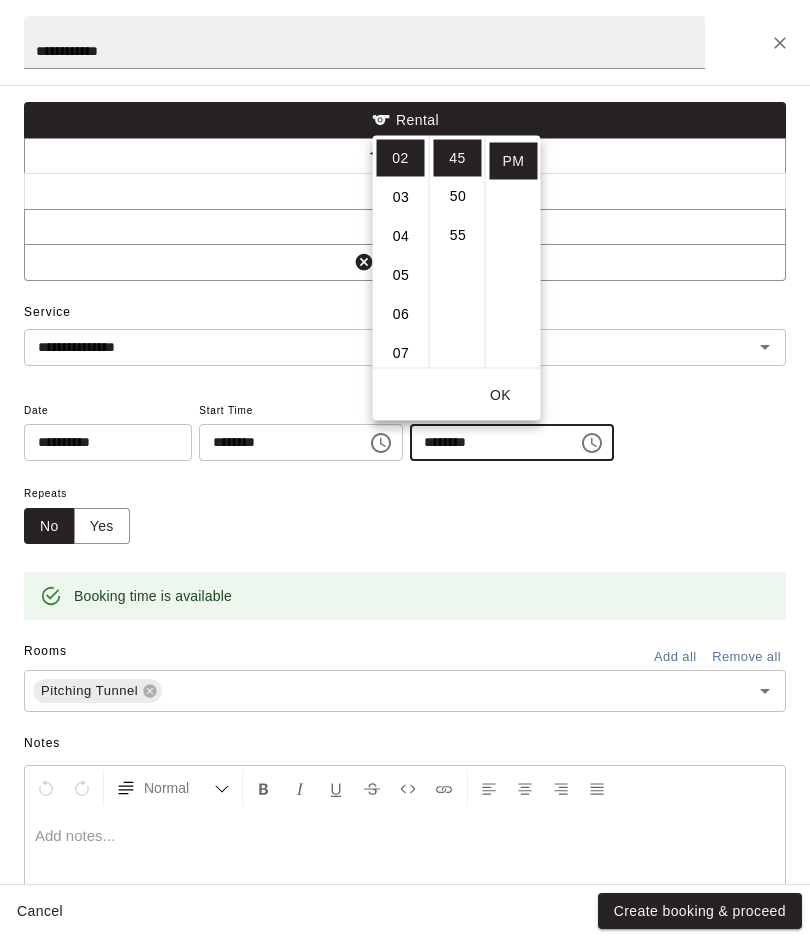 click on "03" at bounding box center [401, 196] 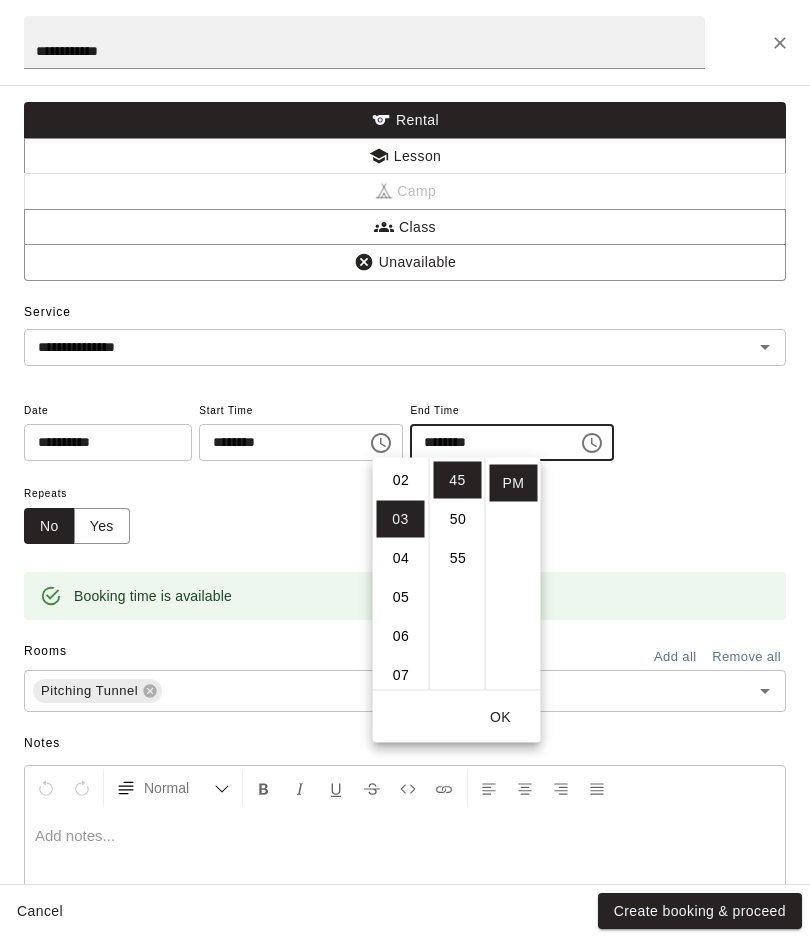 scroll, scrollTop: 117, scrollLeft: 0, axis: vertical 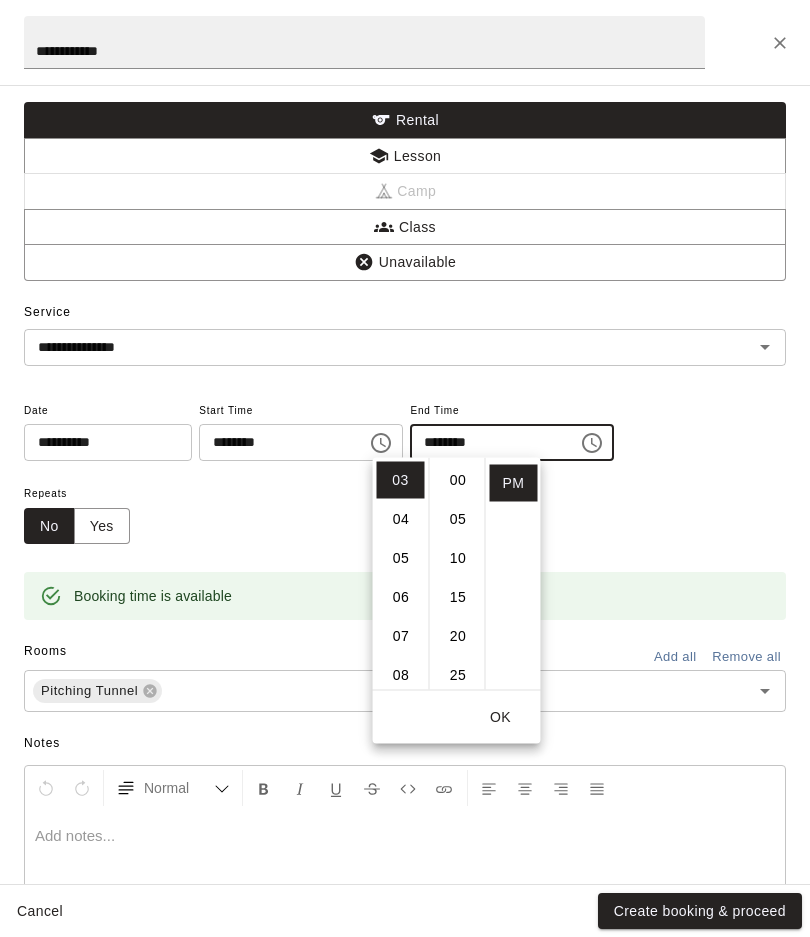 click on "00" at bounding box center [458, 480] 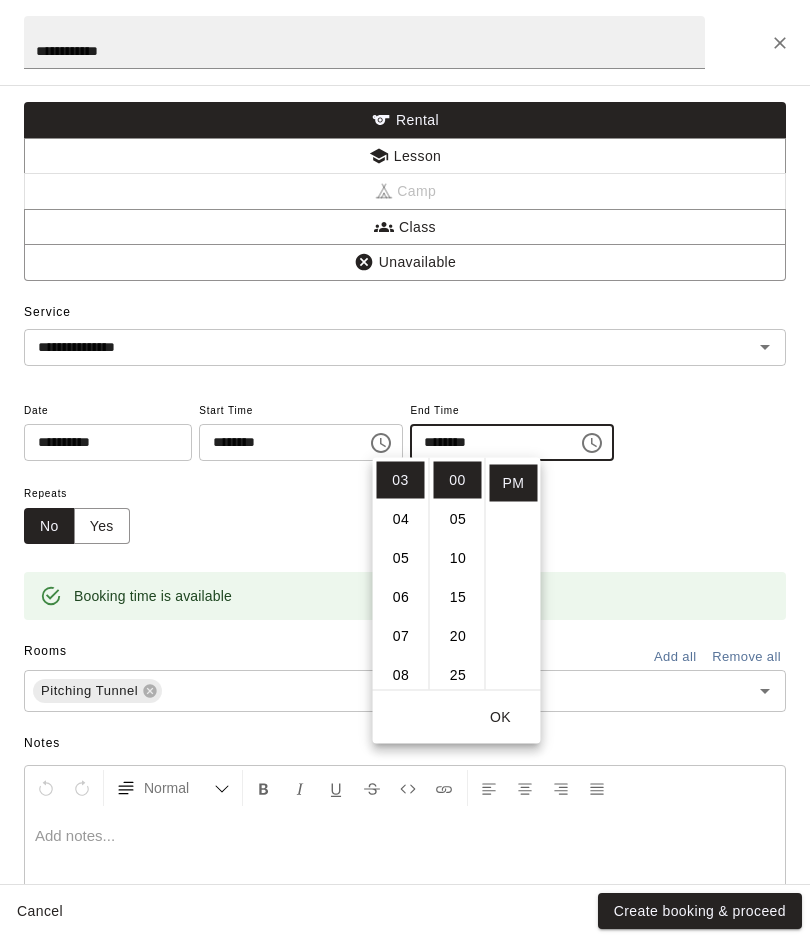 click on "04" at bounding box center [401, 519] 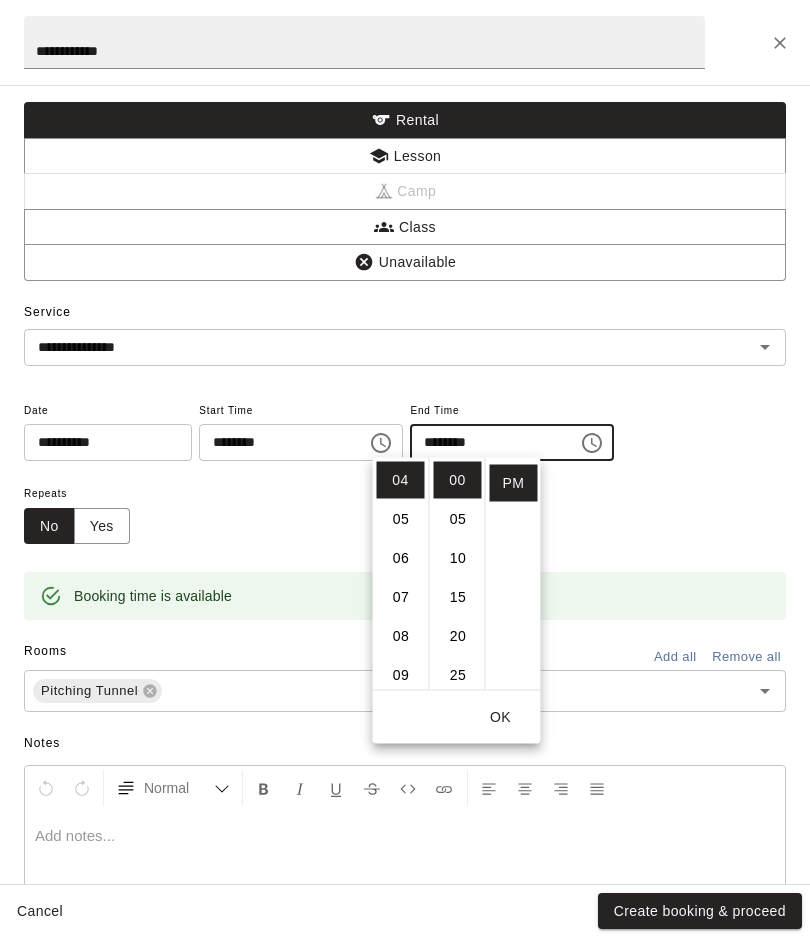 click on "05" at bounding box center (401, 519) 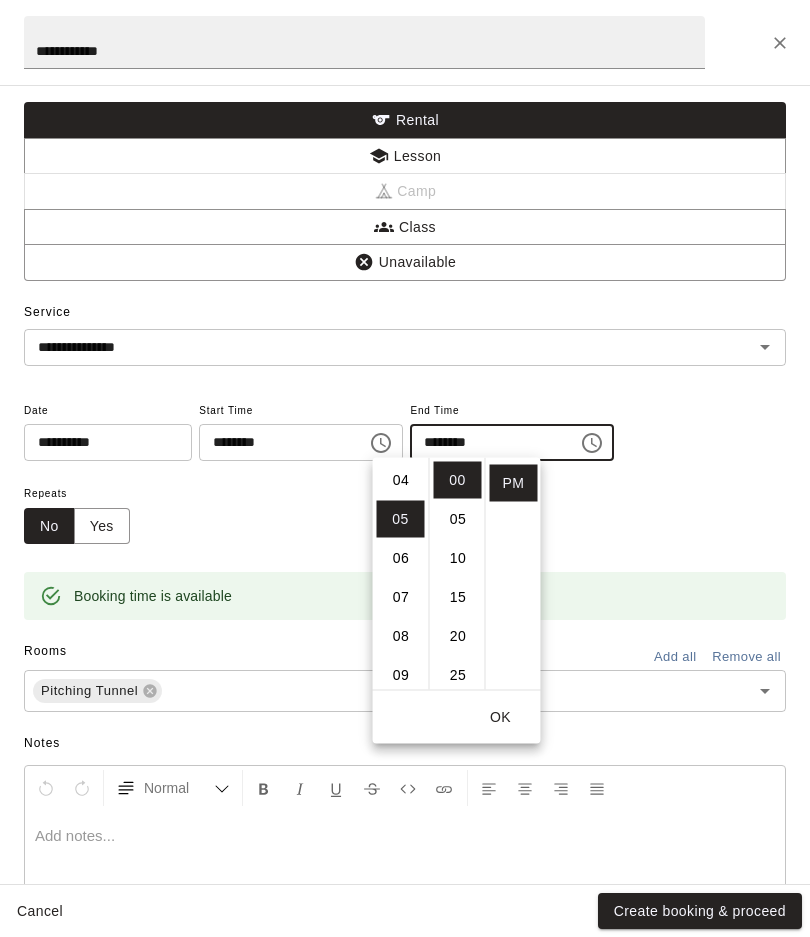 scroll, scrollTop: 195, scrollLeft: 0, axis: vertical 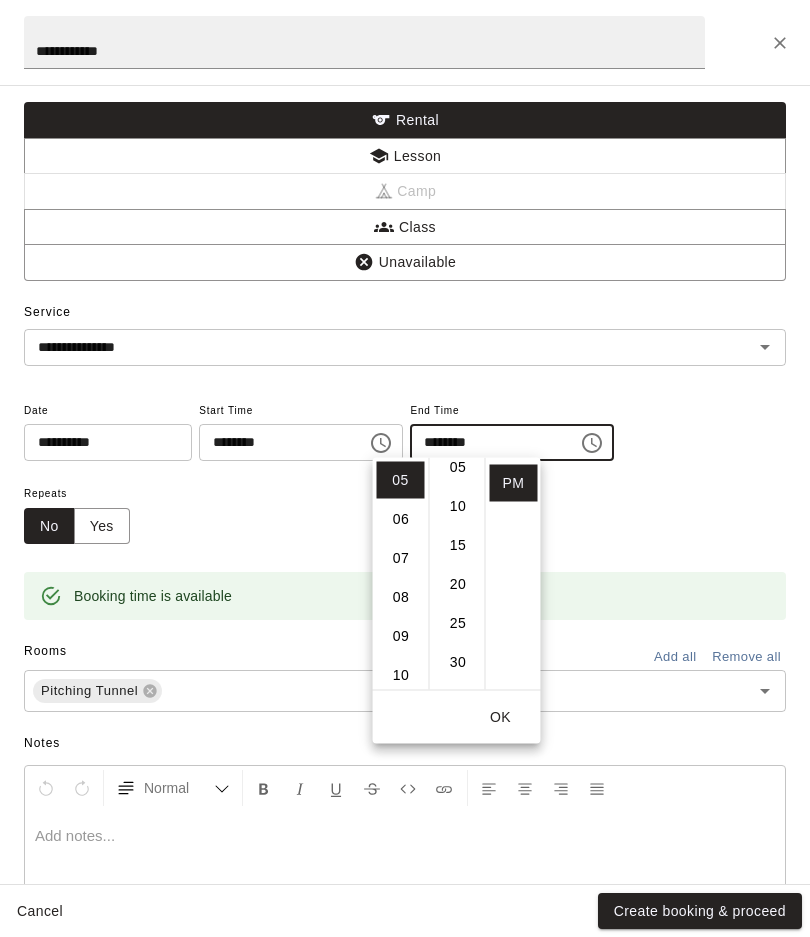 click on "30" at bounding box center [458, 662] 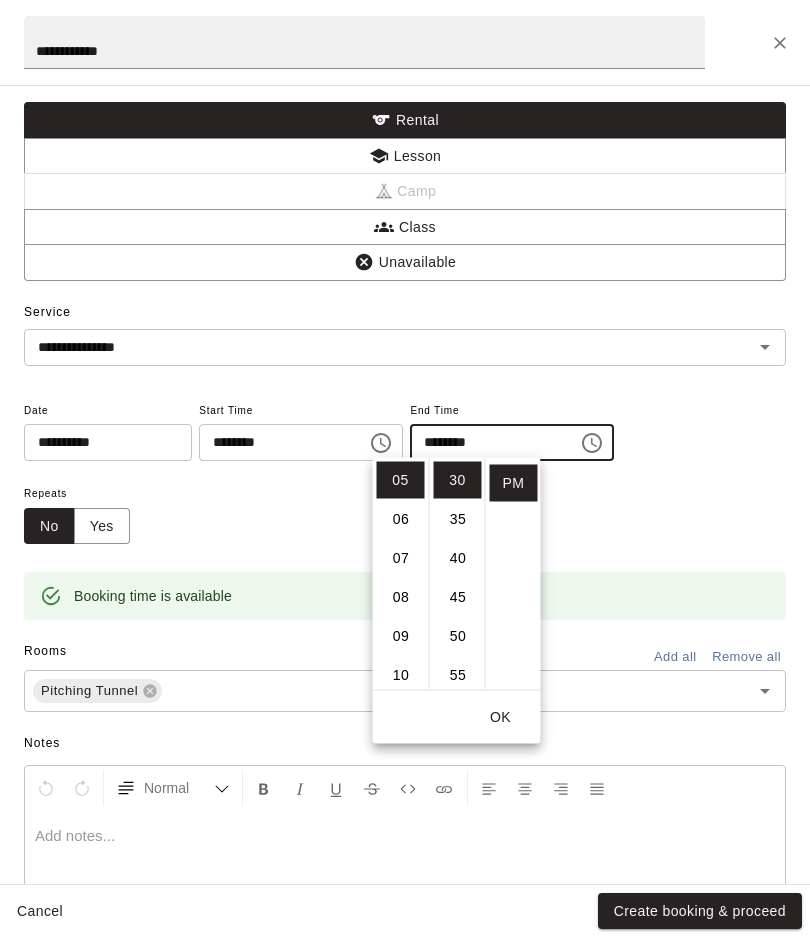 click on "OK" at bounding box center [501, 717] 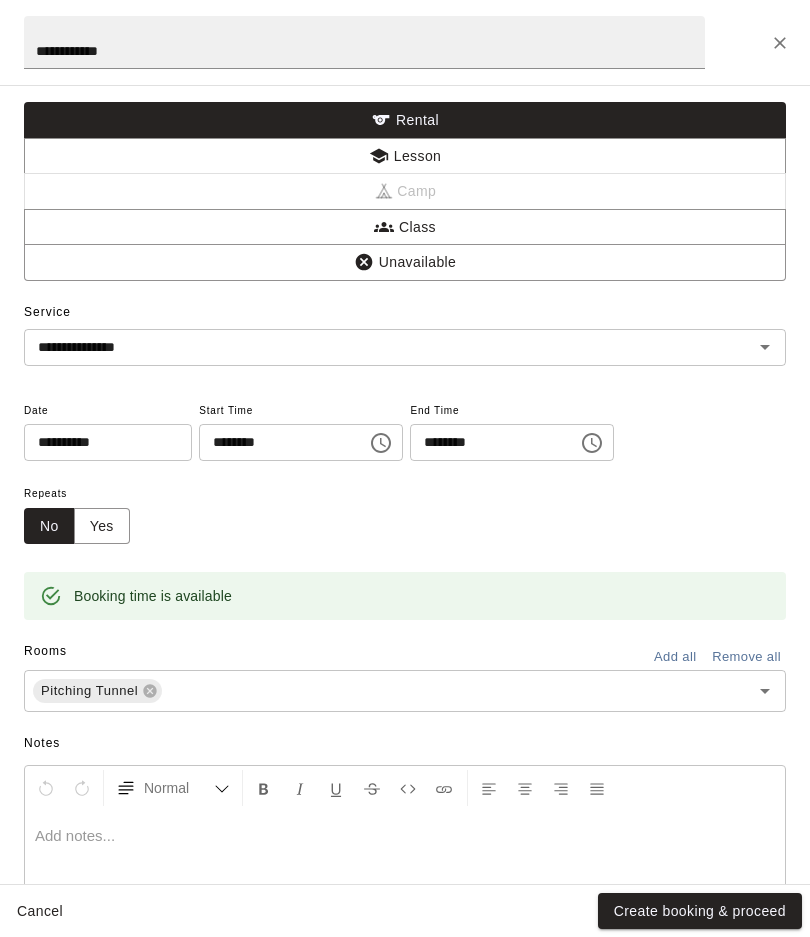 click on "Create booking & proceed" at bounding box center (700, 911) 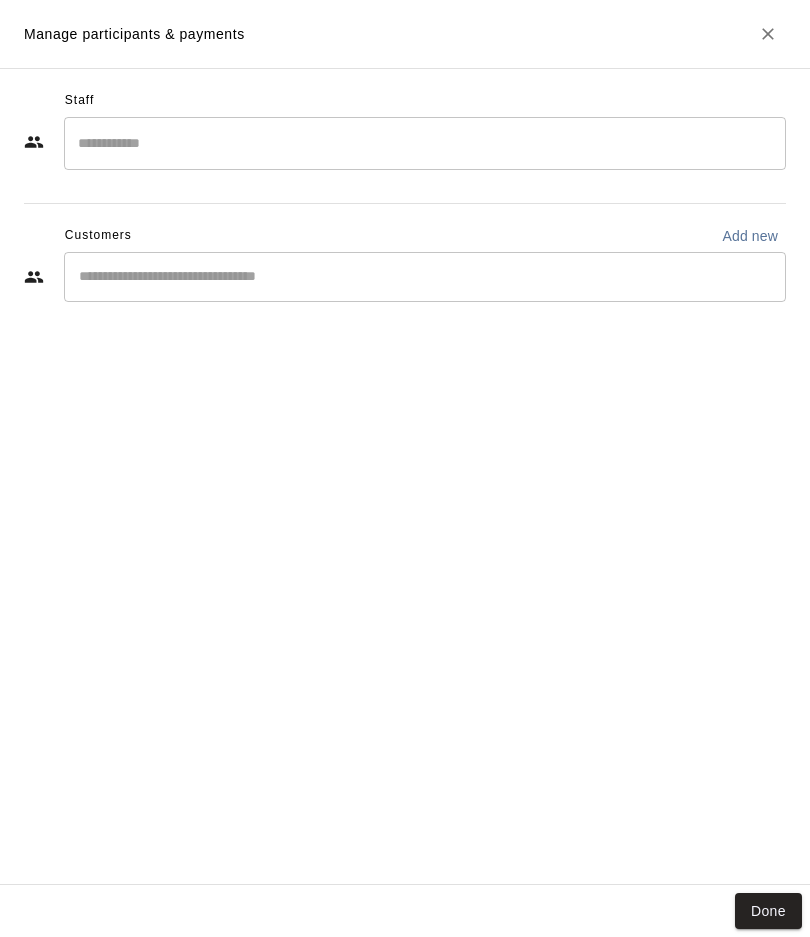 click at bounding box center [425, 143] 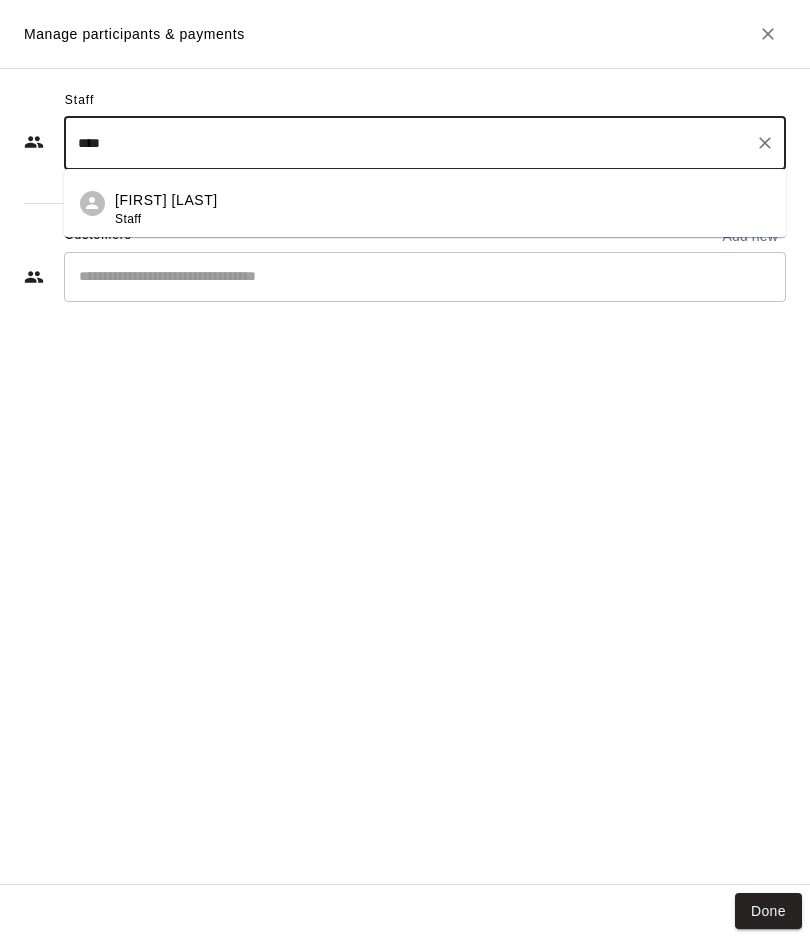 type on "*****" 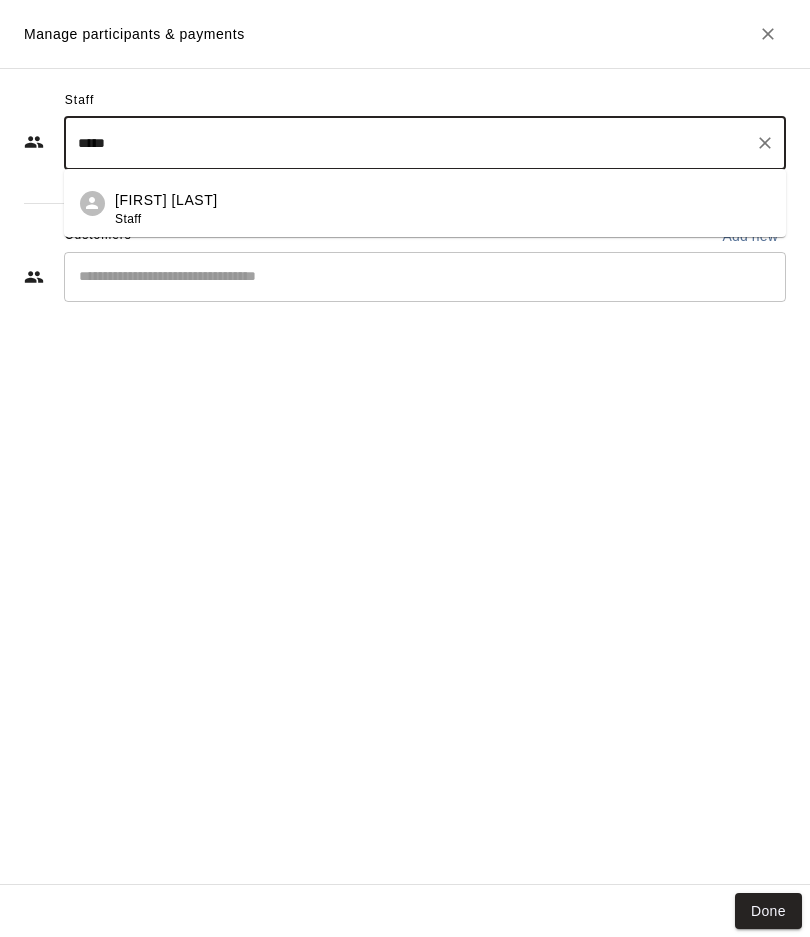 click on "Julie Bolduc Staff" at bounding box center (166, 209) 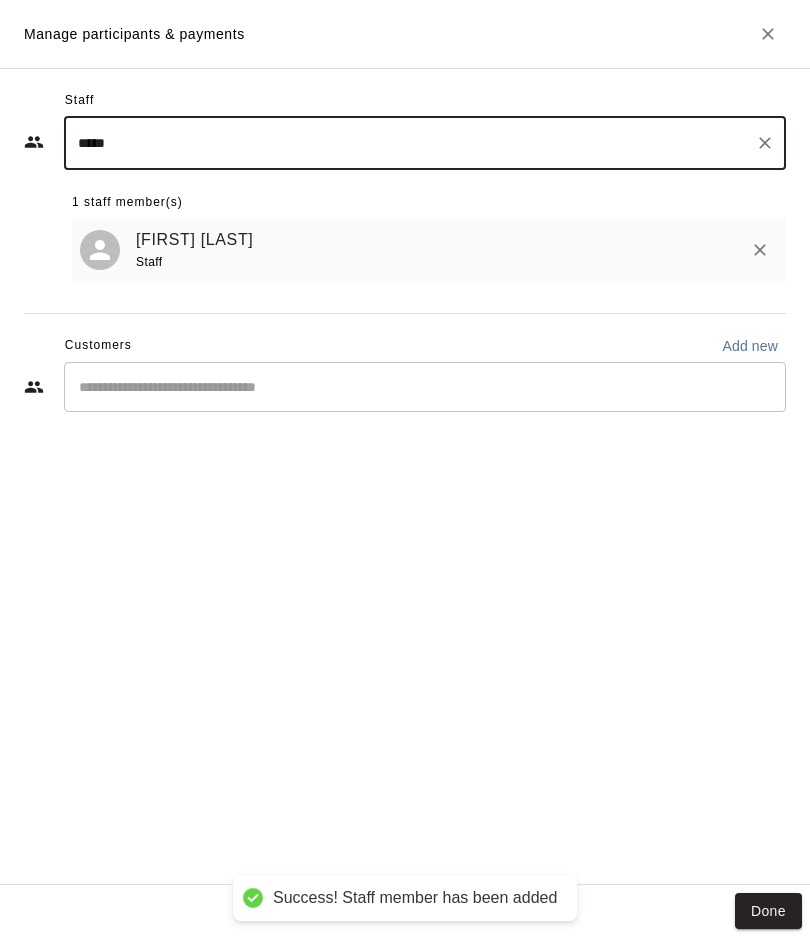 click on "Julie Bolduc" at bounding box center (194, 240) 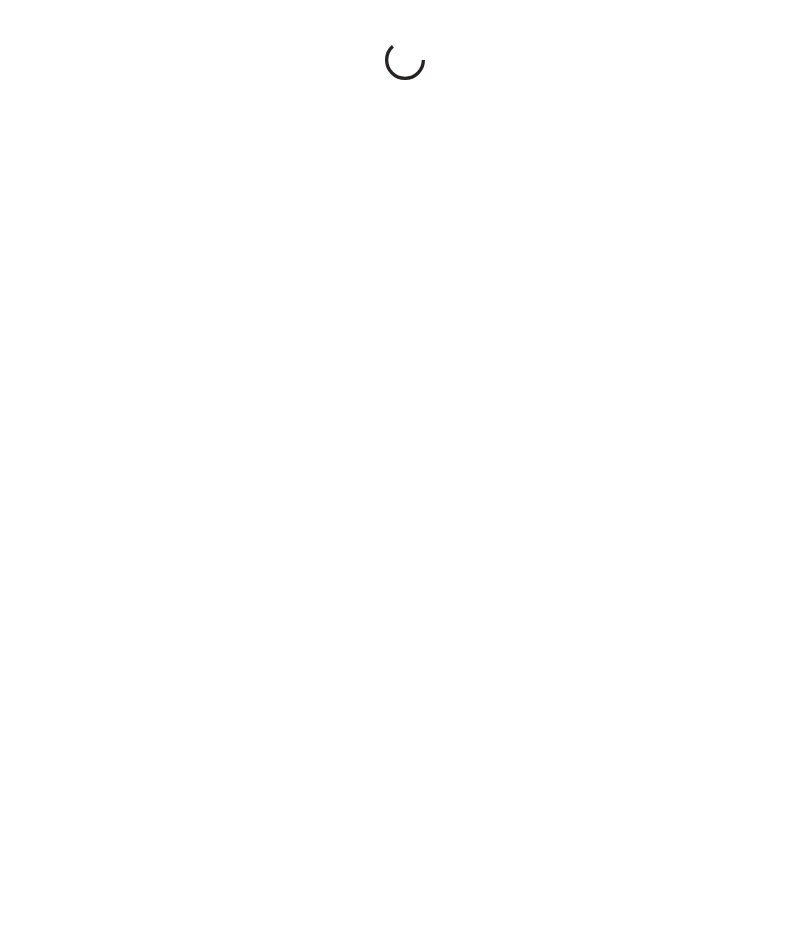 scroll, scrollTop: 0, scrollLeft: 0, axis: both 